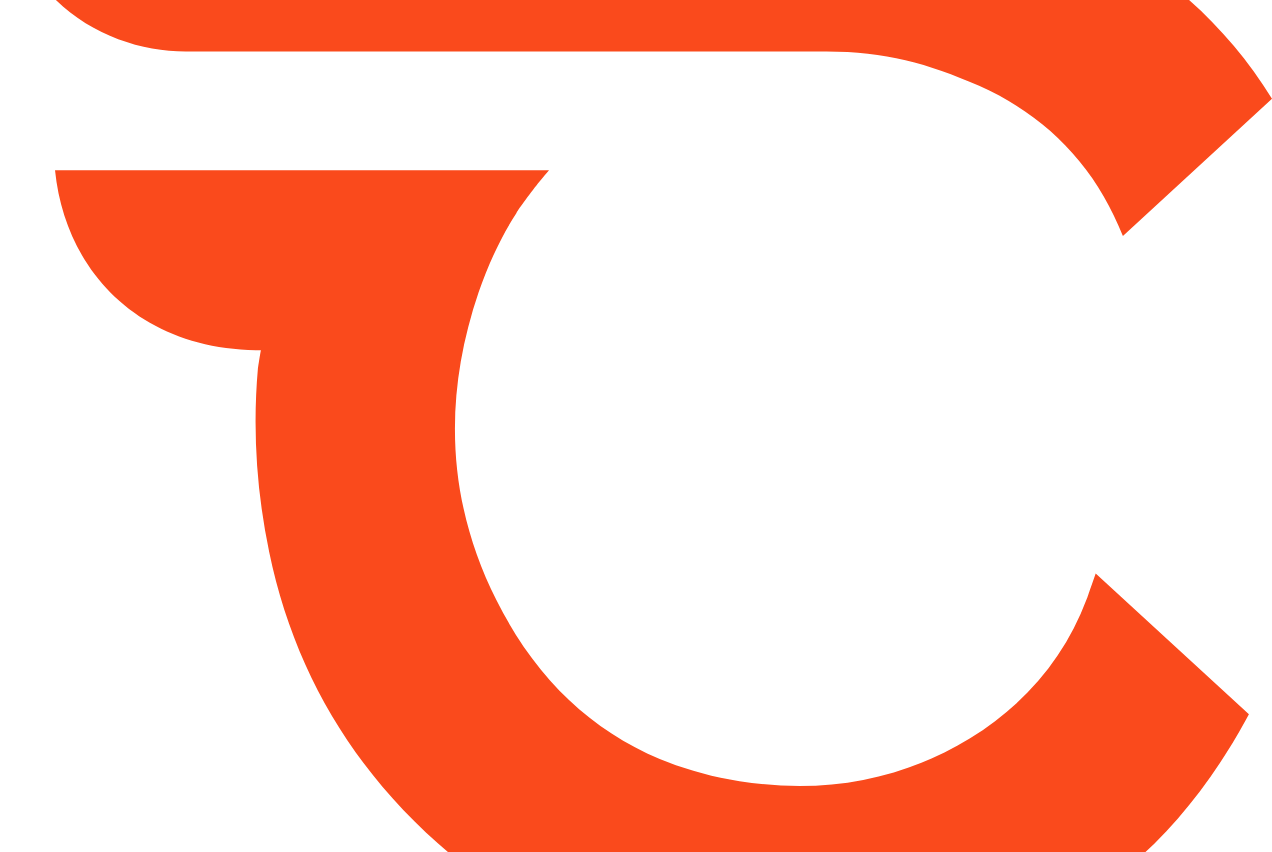 scroll, scrollTop: 0, scrollLeft: 0, axis: both 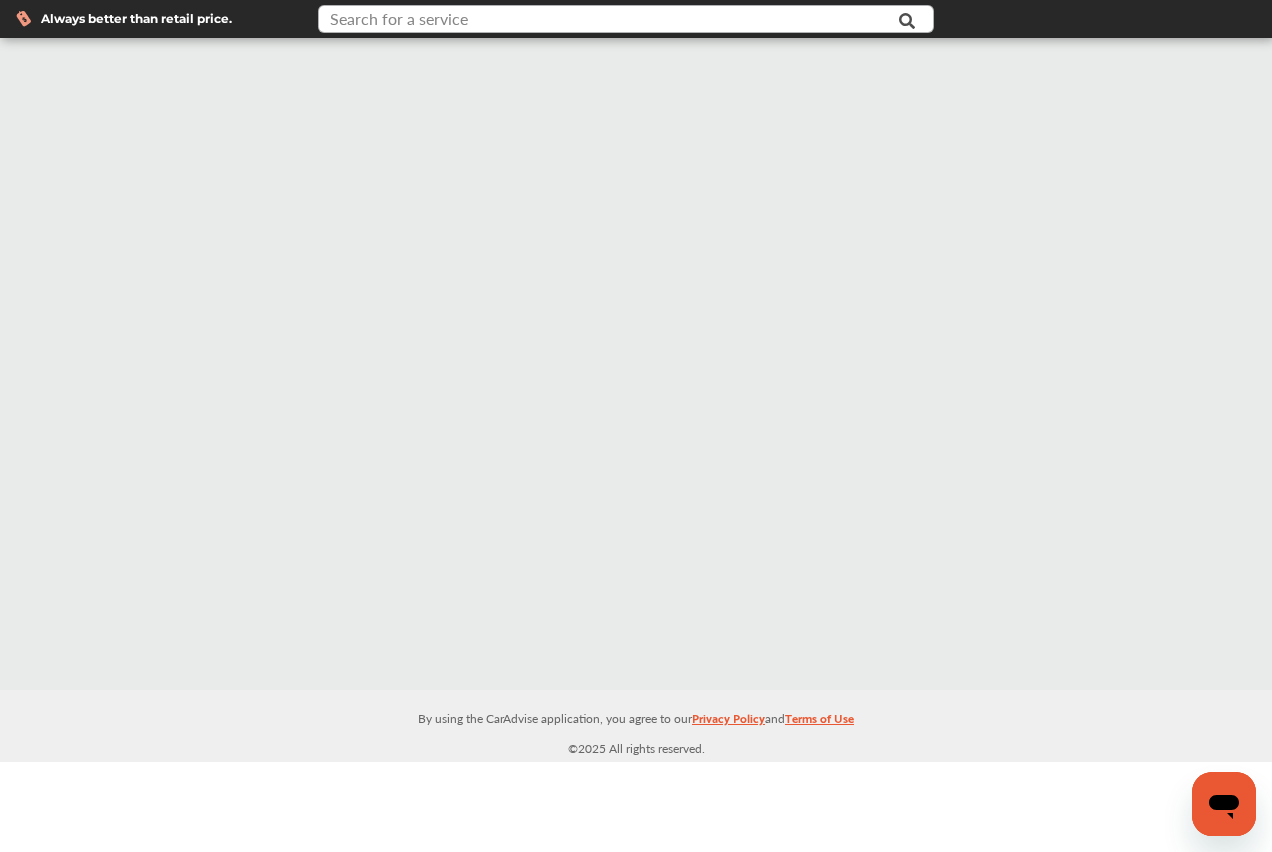 click at bounding box center [605, 21] 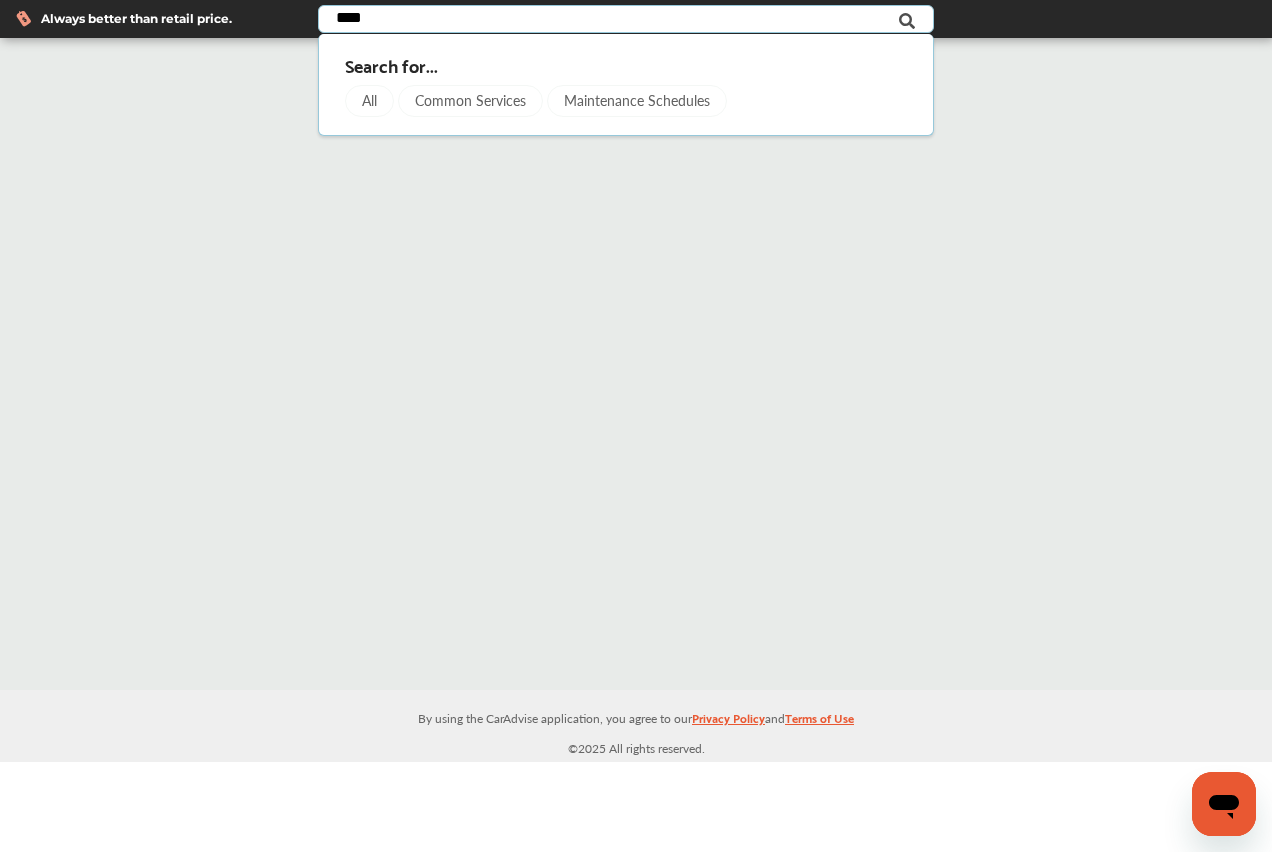 type on "*****" 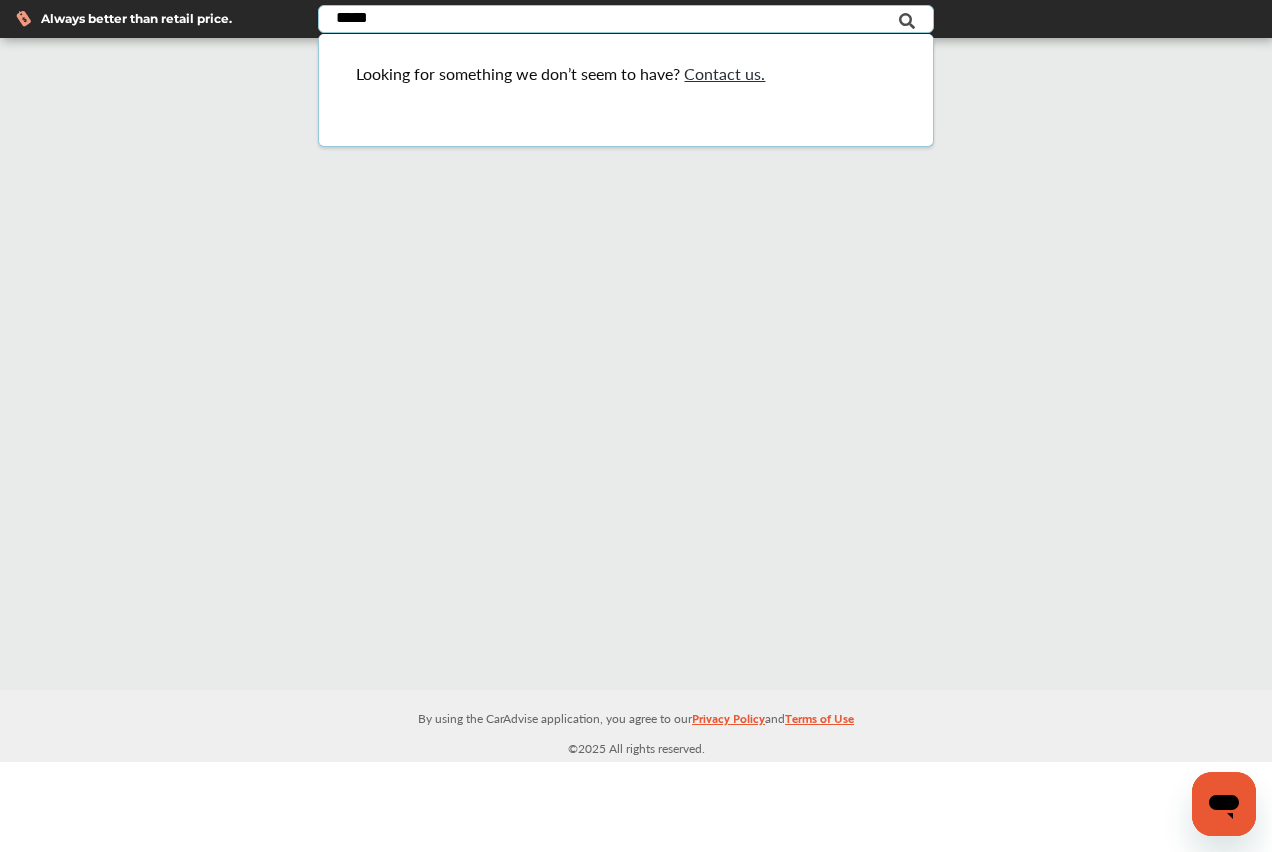 click on "*****" at bounding box center [605, 21] 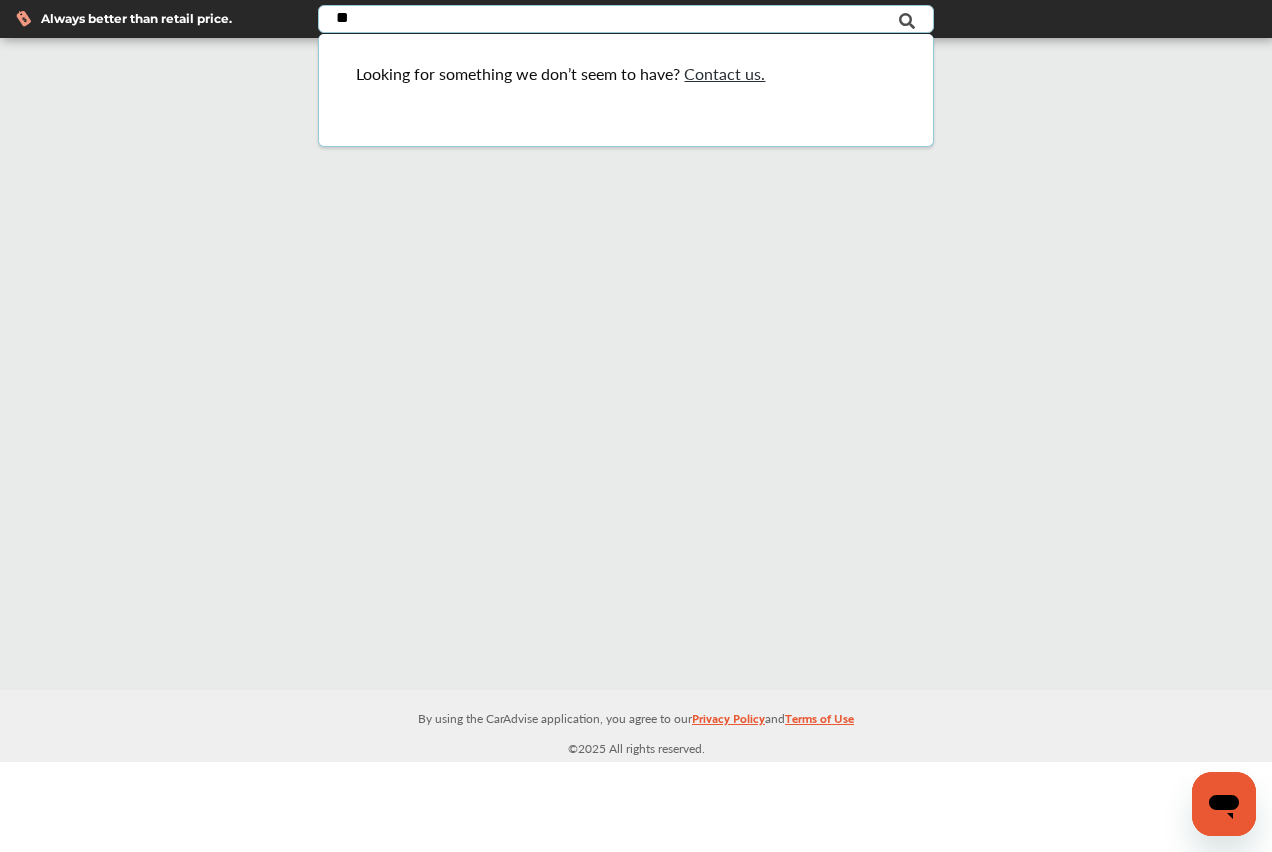 type on "*" 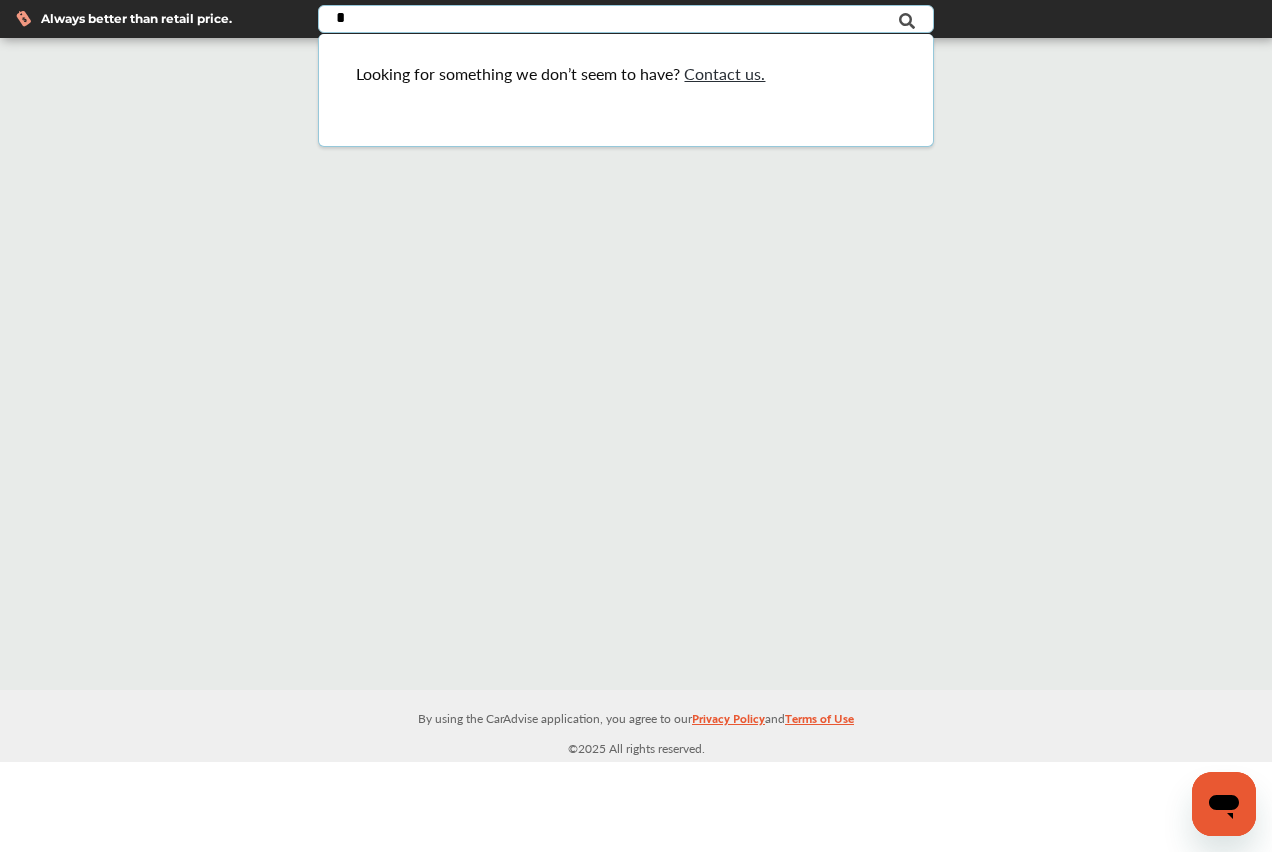 type 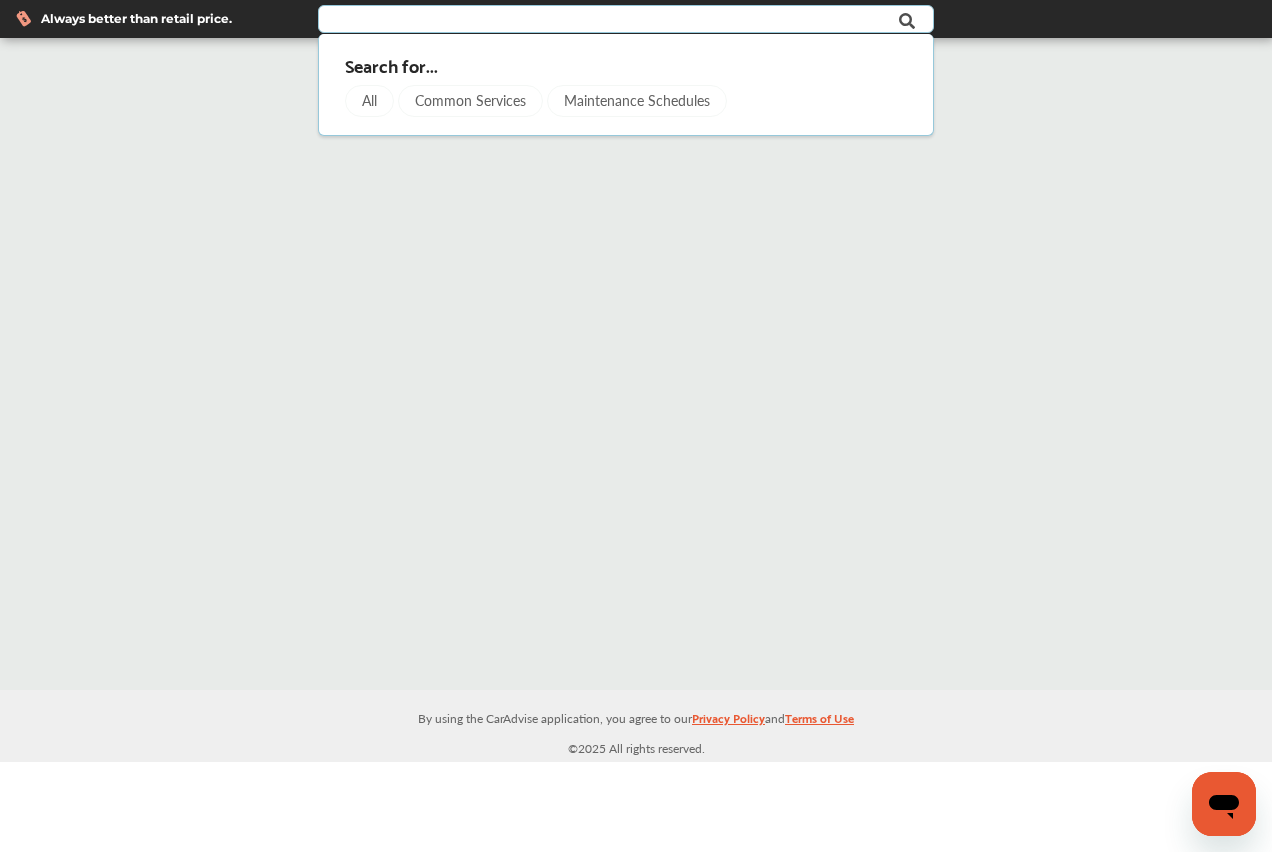 click on "Maintenance Schedules" at bounding box center (637, 101) 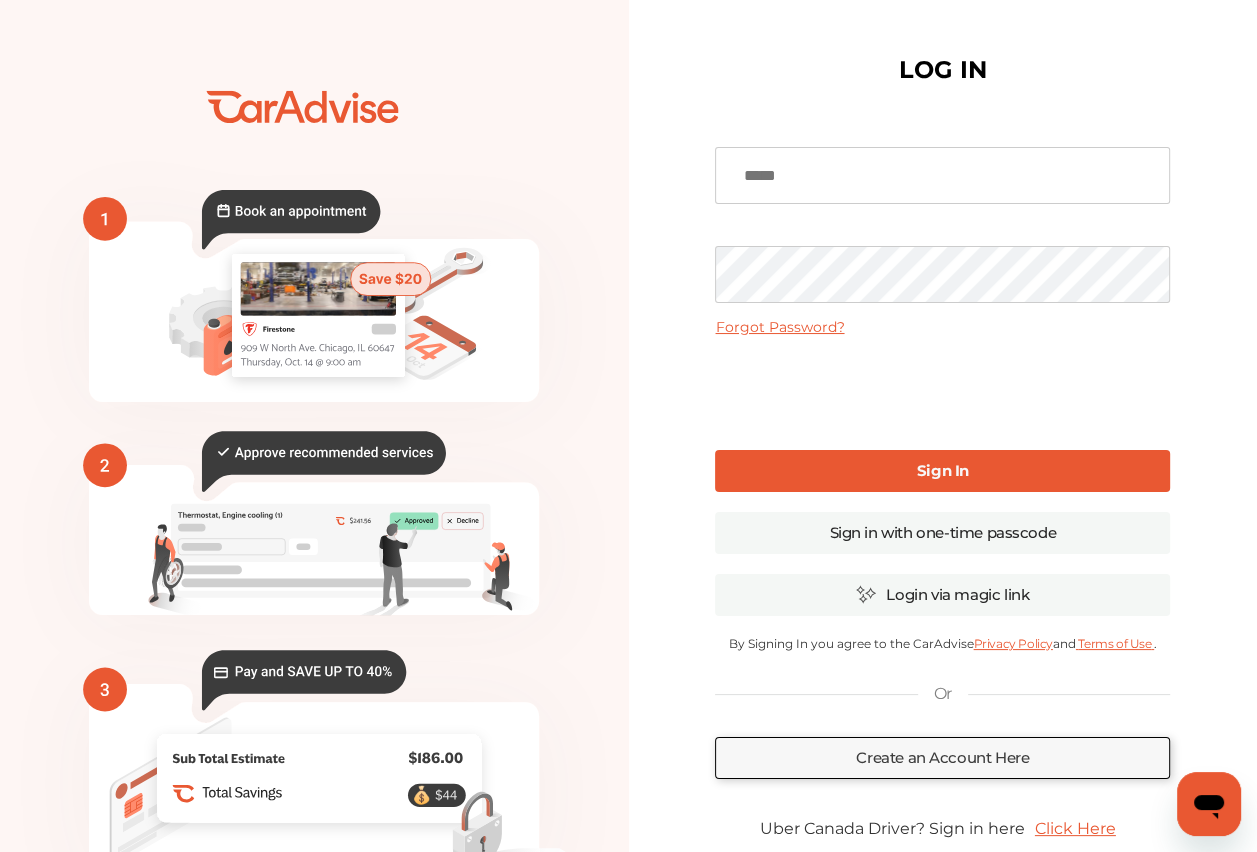 click at bounding box center [942, 175] 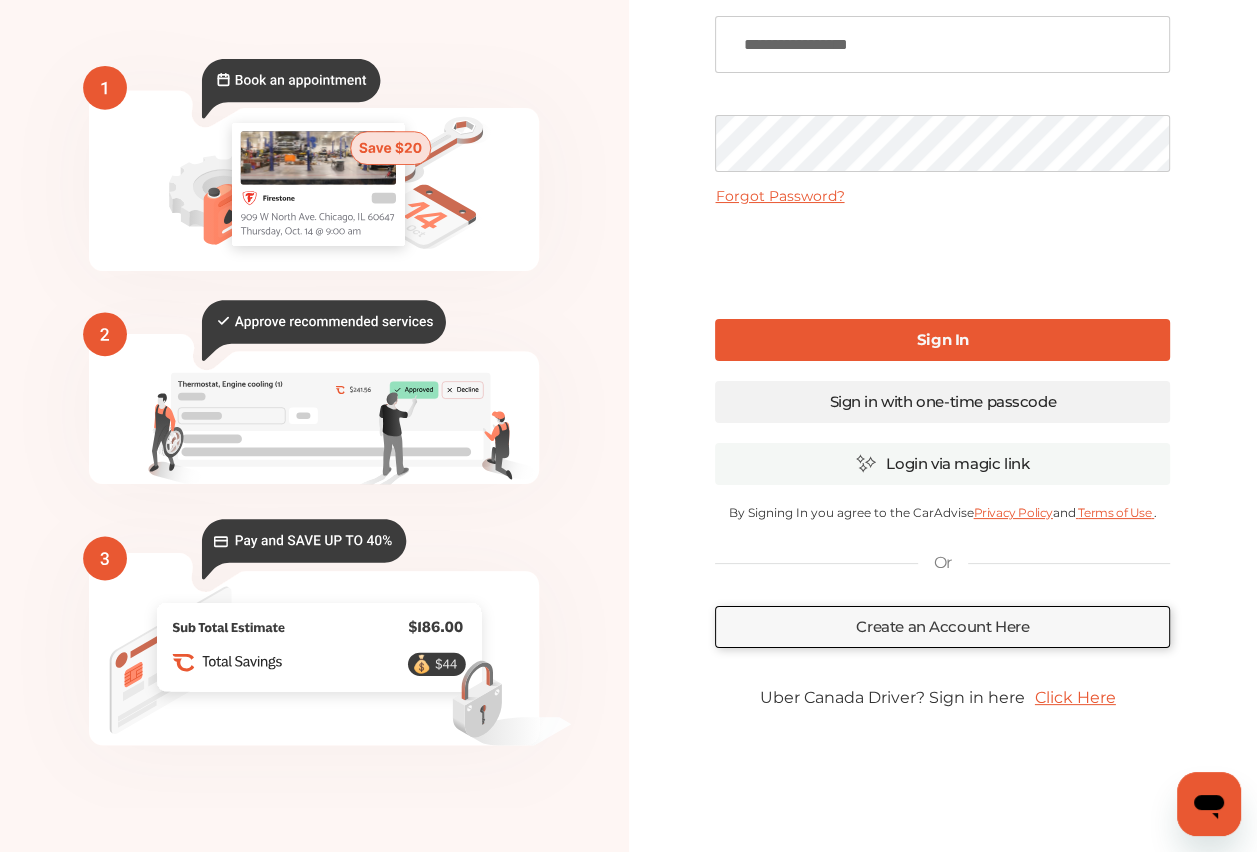scroll, scrollTop: 32, scrollLeft: 0, axis: vertical 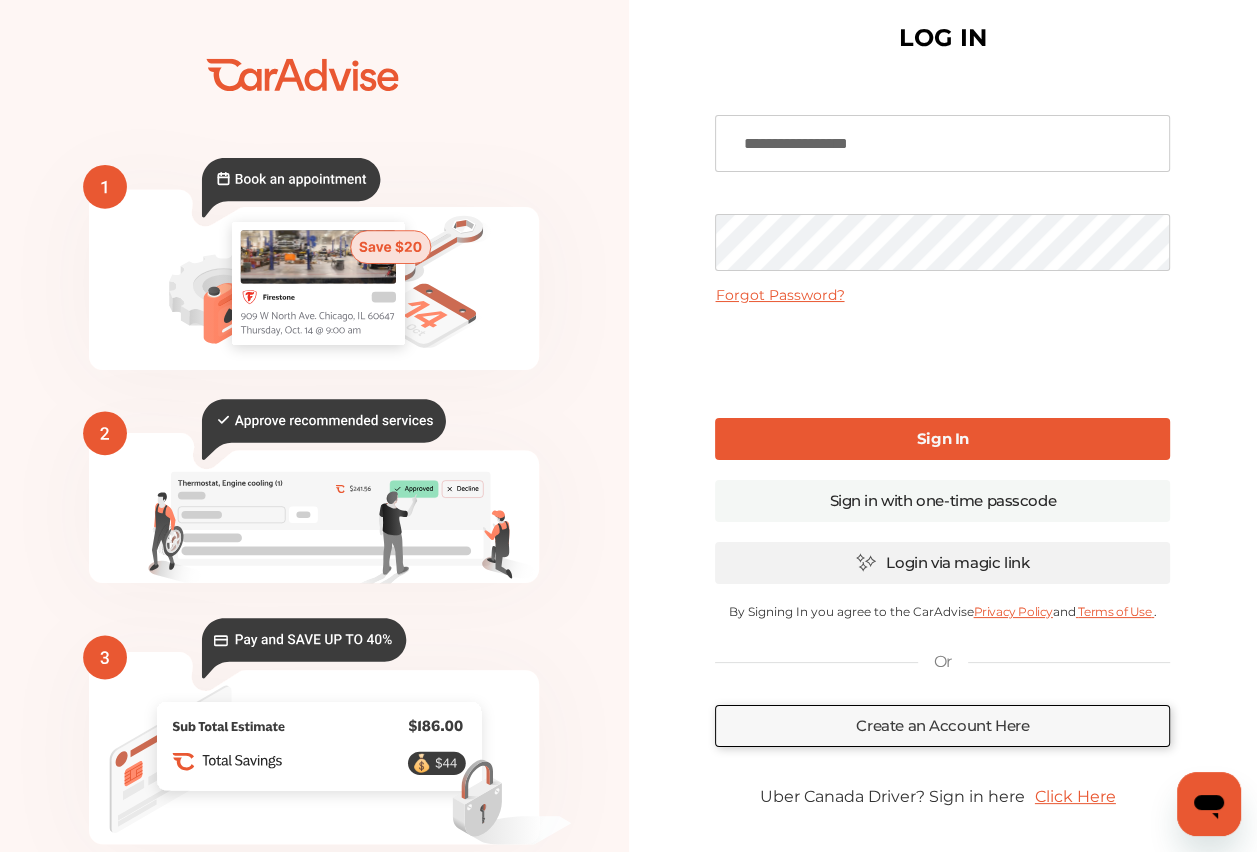 click on "Login via magic link" at bounding box center [942, 563] 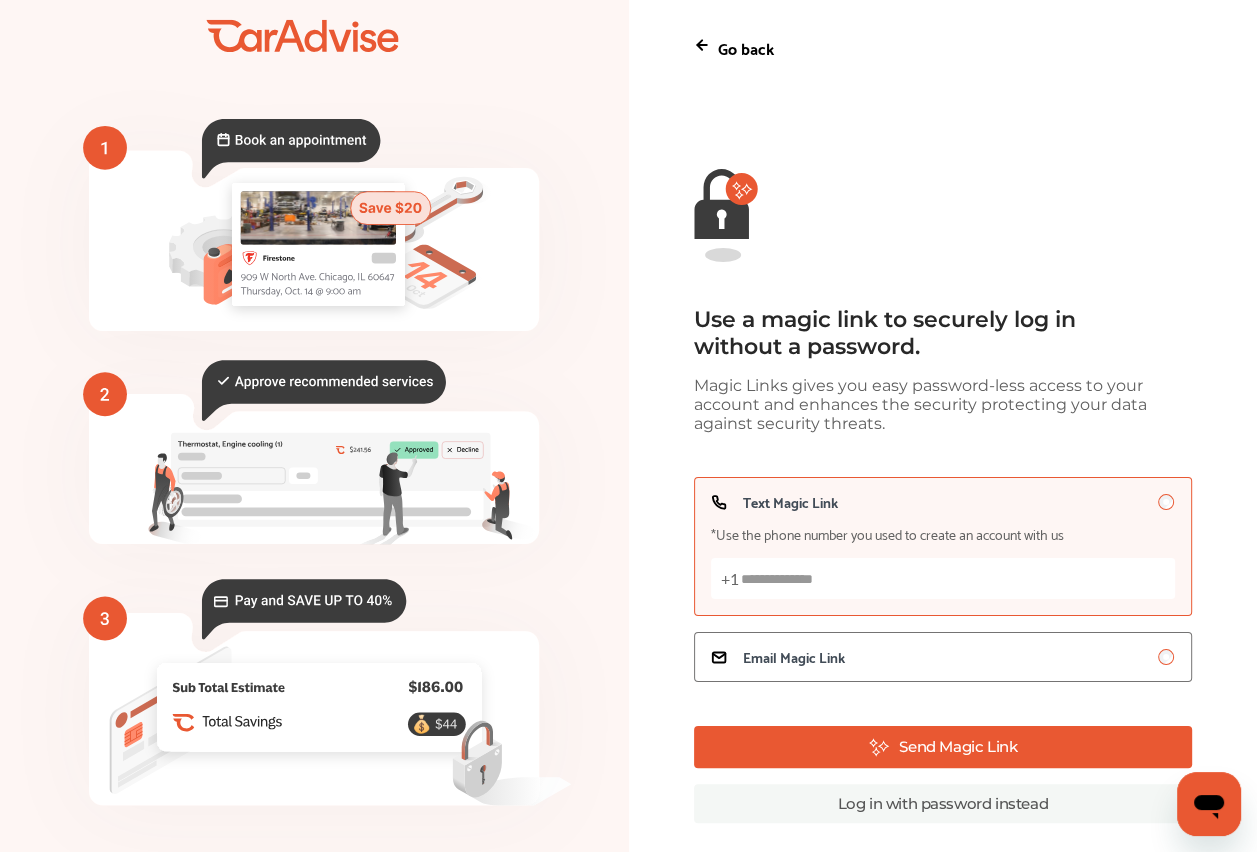 click on "Text Magic Link *Use the phone number you used to create an account with us +1" at bounding box center [943, 578] 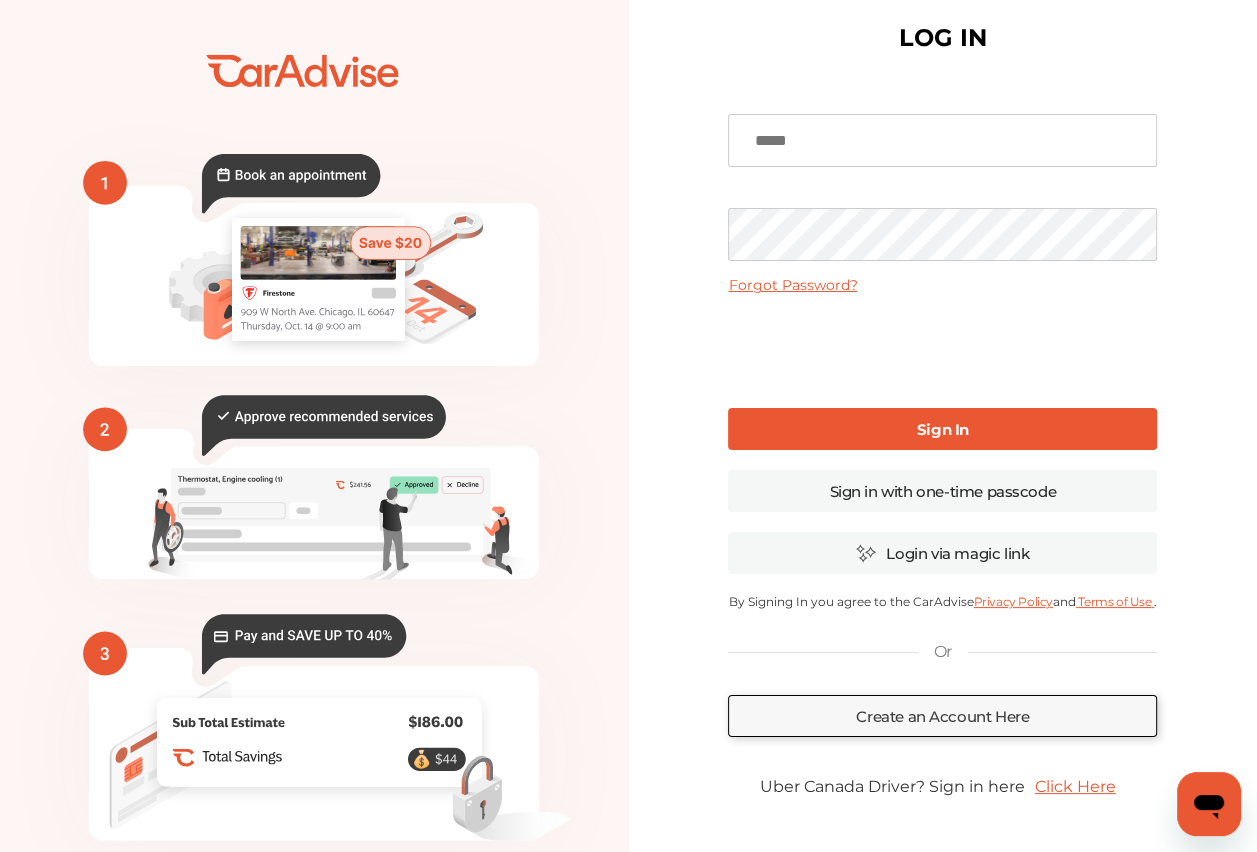 scroll, scrollTop: 0, scrollLeft: 0, axis: both 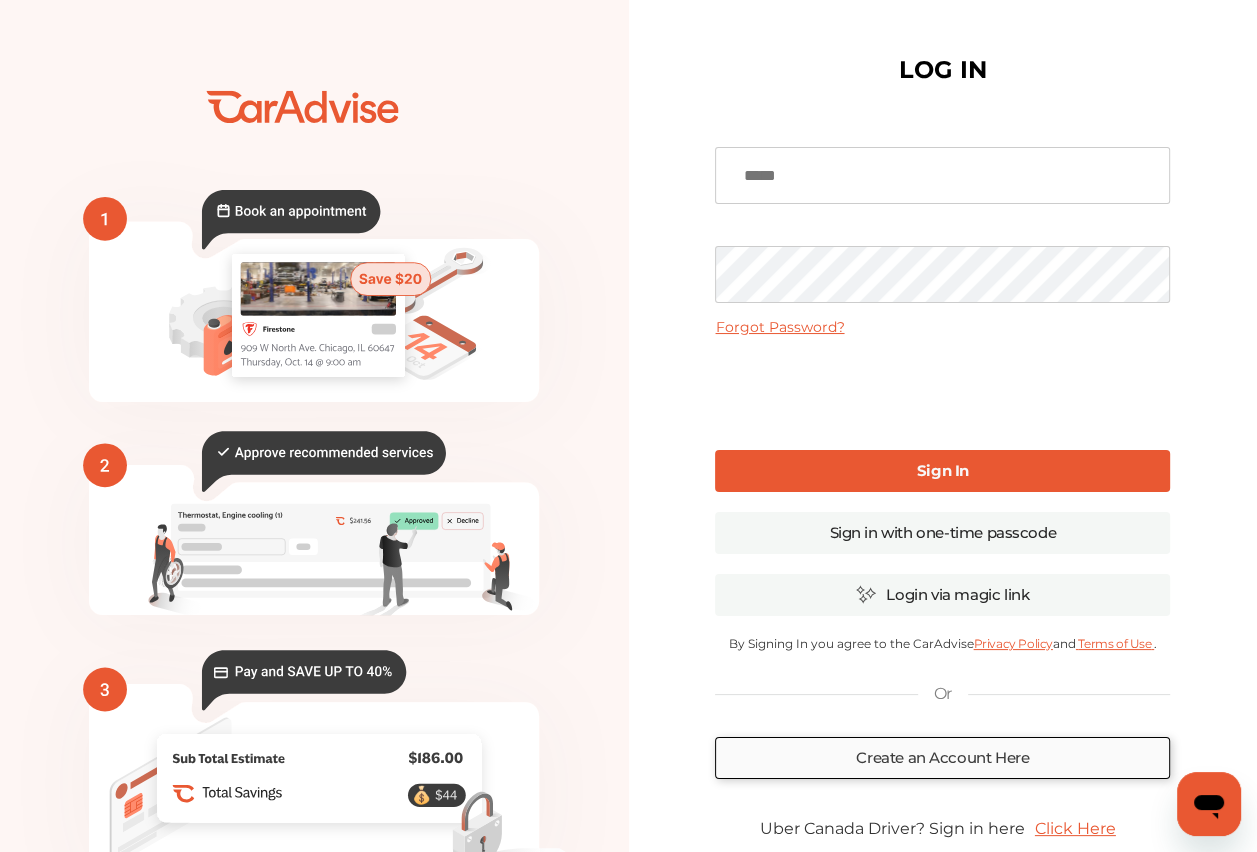 click on "Create an Account Here" at bounding box center [942, 758] 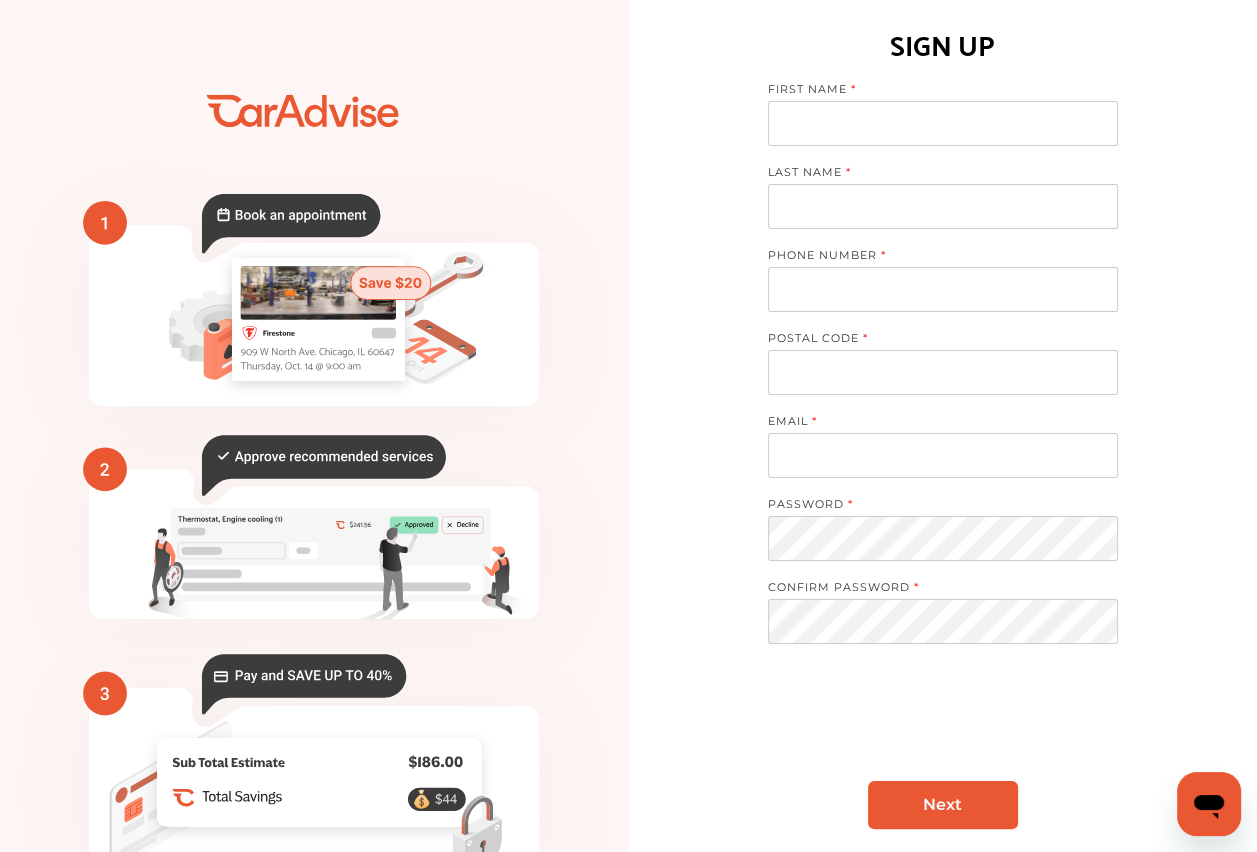 click at bounding box center [943, 123] 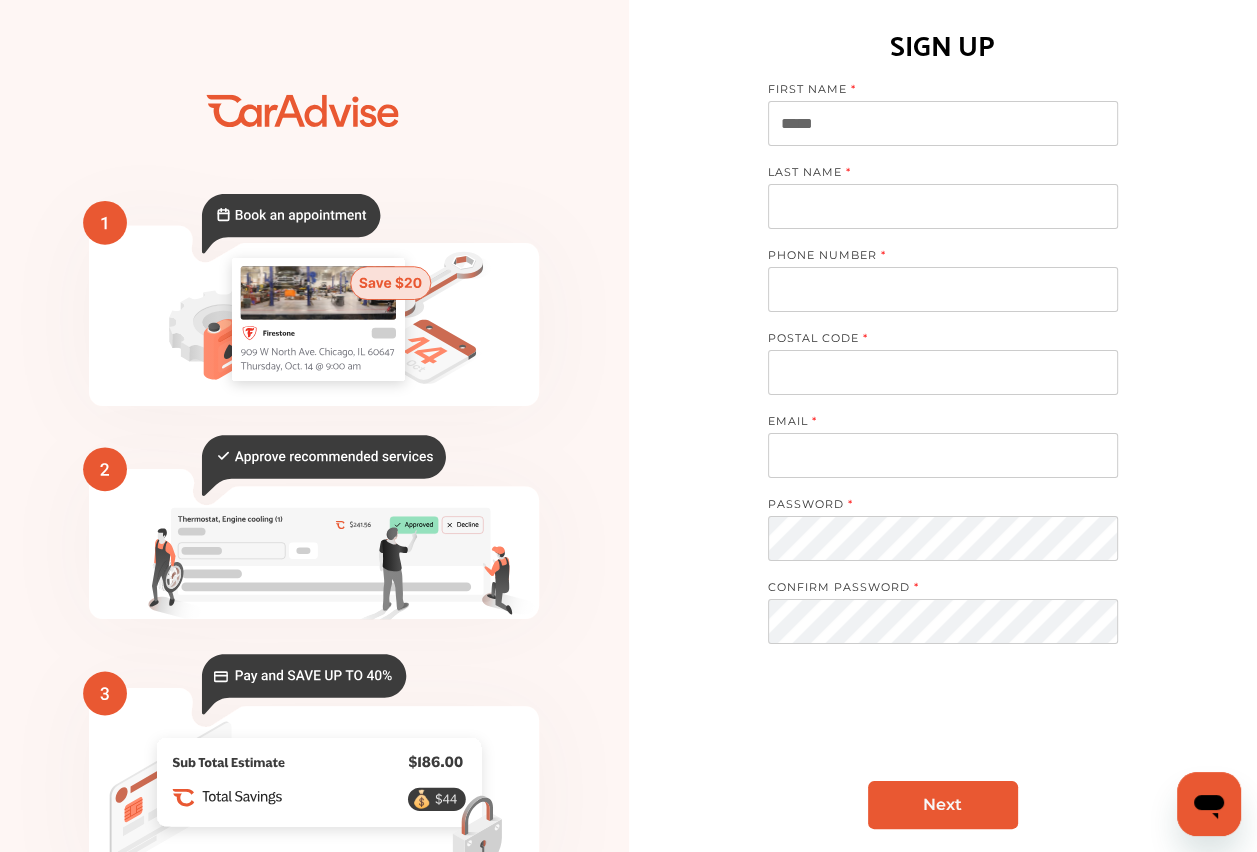type on "*****" 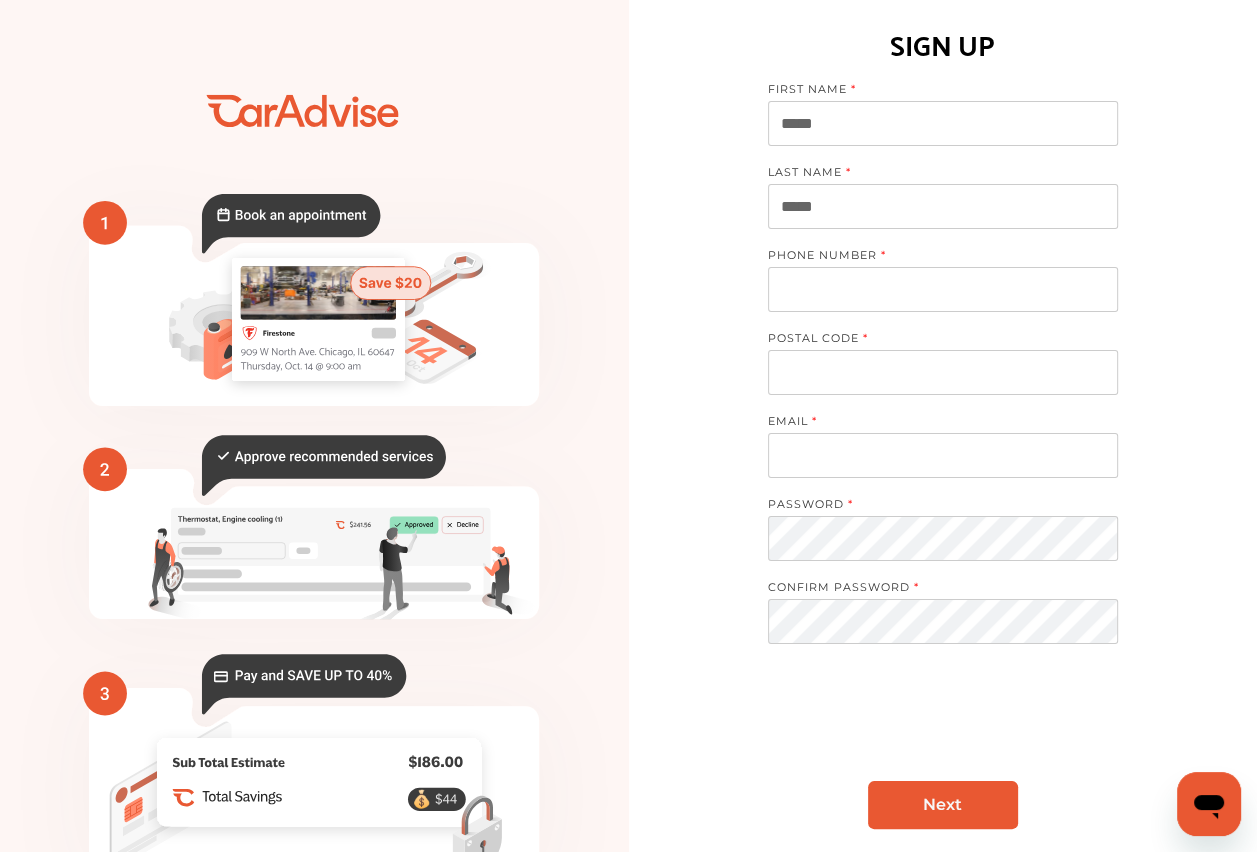 type on "*****" 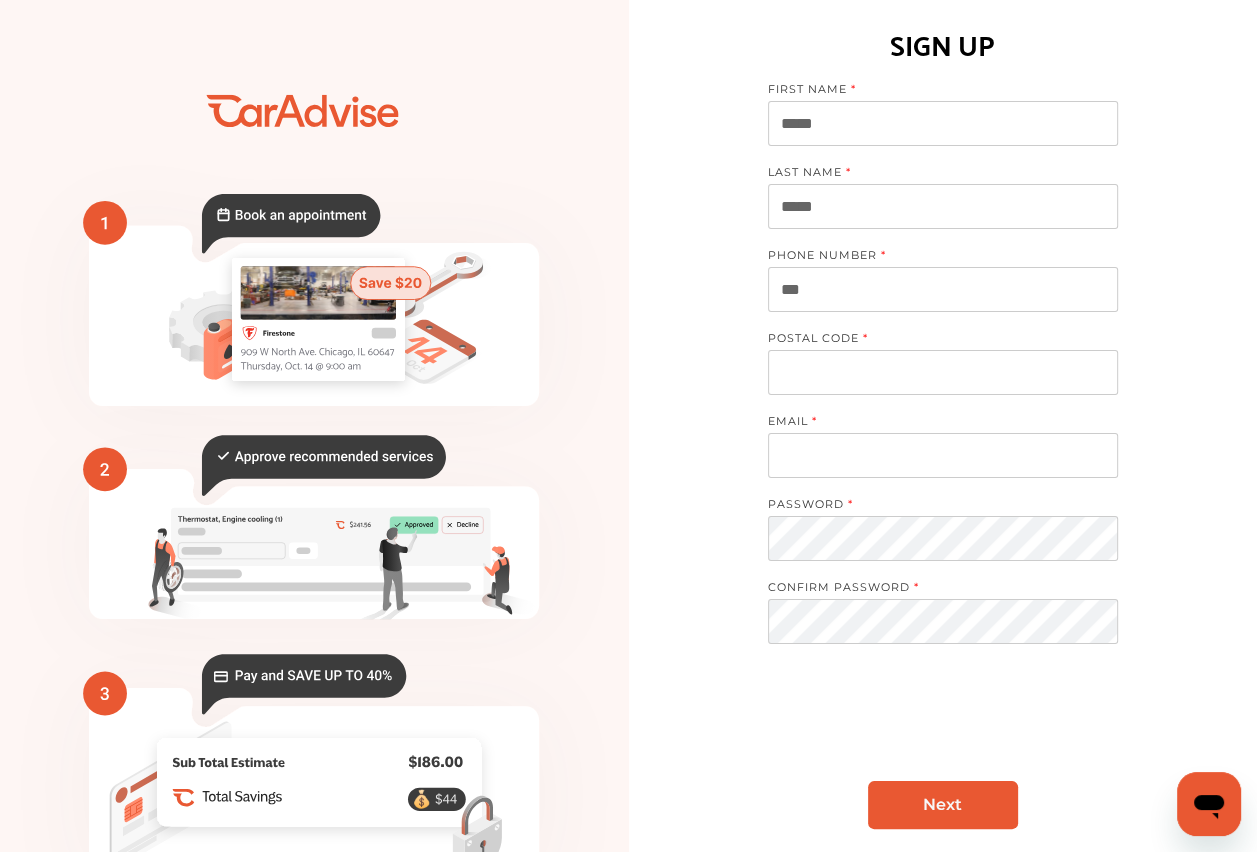 type on "**********" 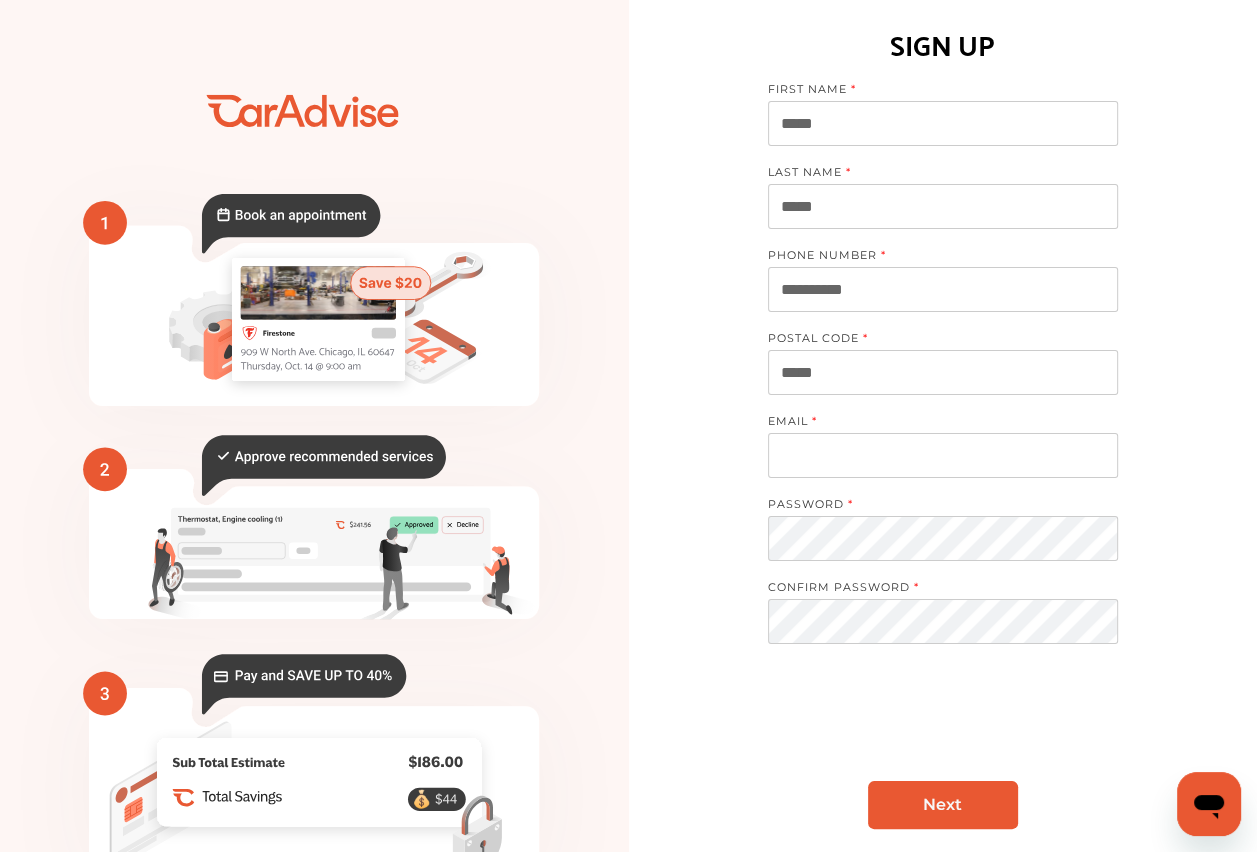 type on "*****" 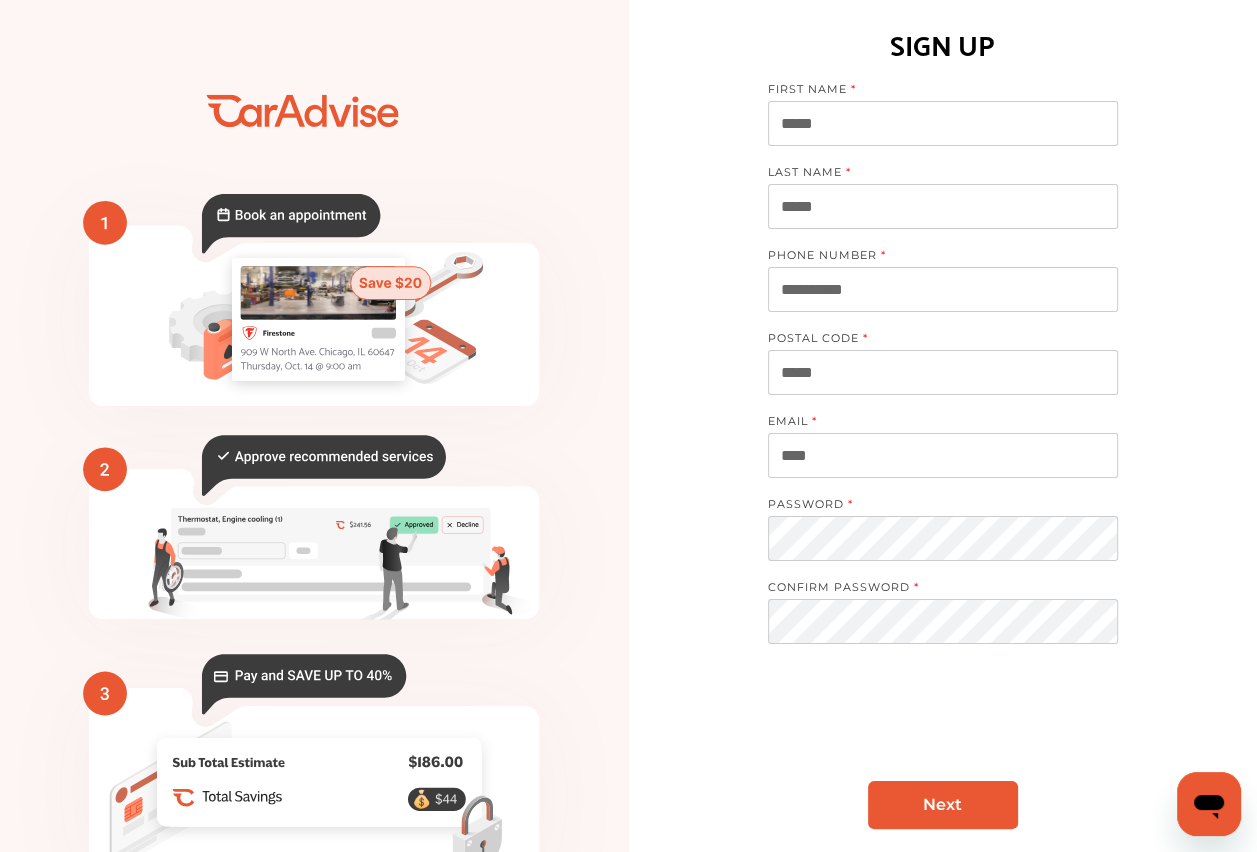 type on "**********" 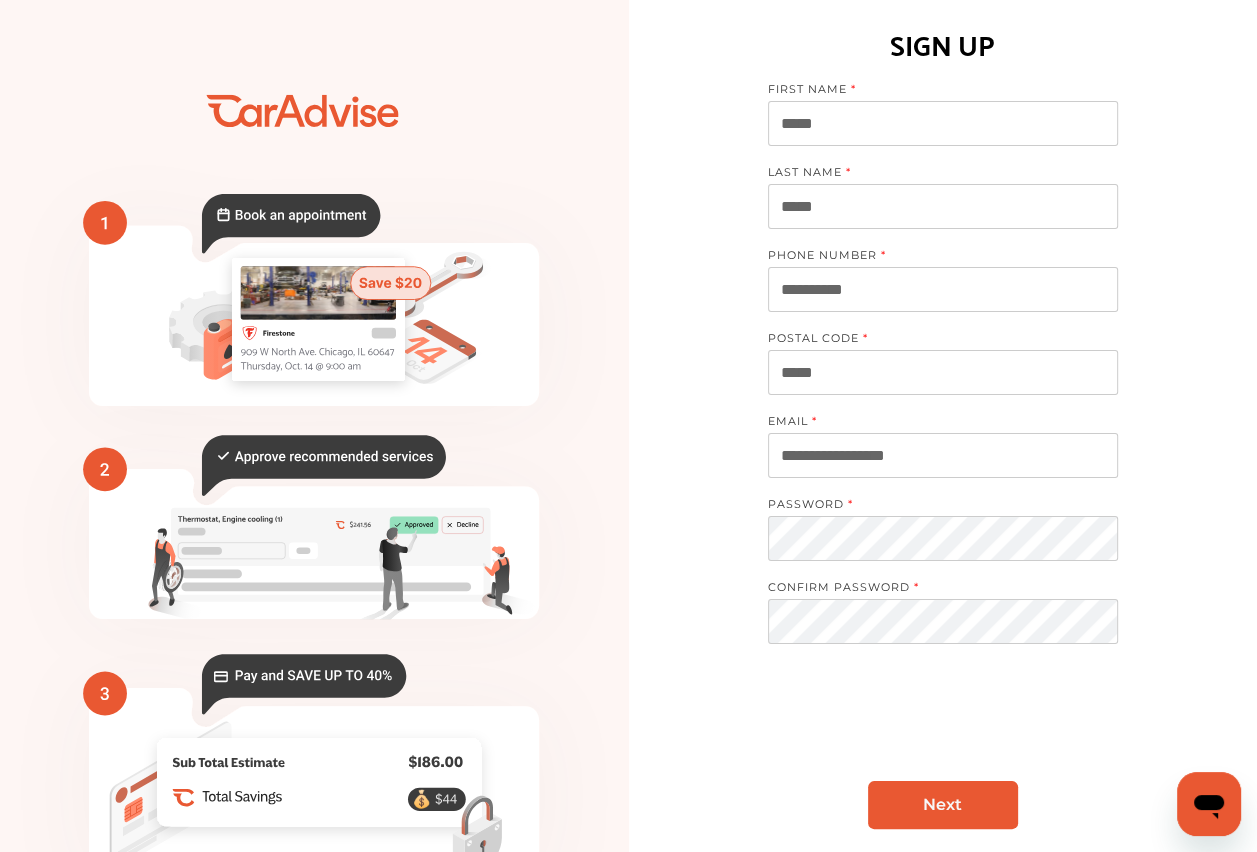 scroll, scrollTop: 133, scrollLeft: 0, axis: vertical 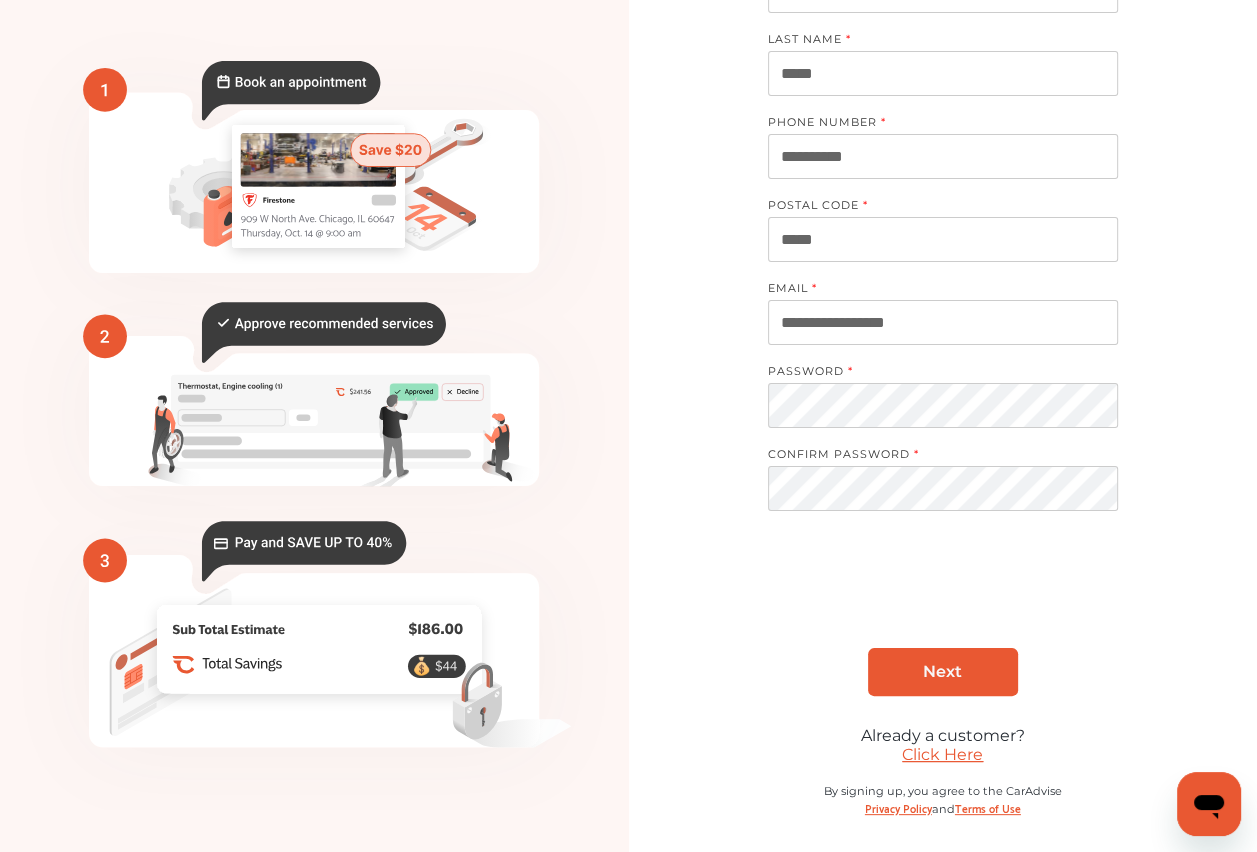 click on "Next" at bounding box center (943, 672) 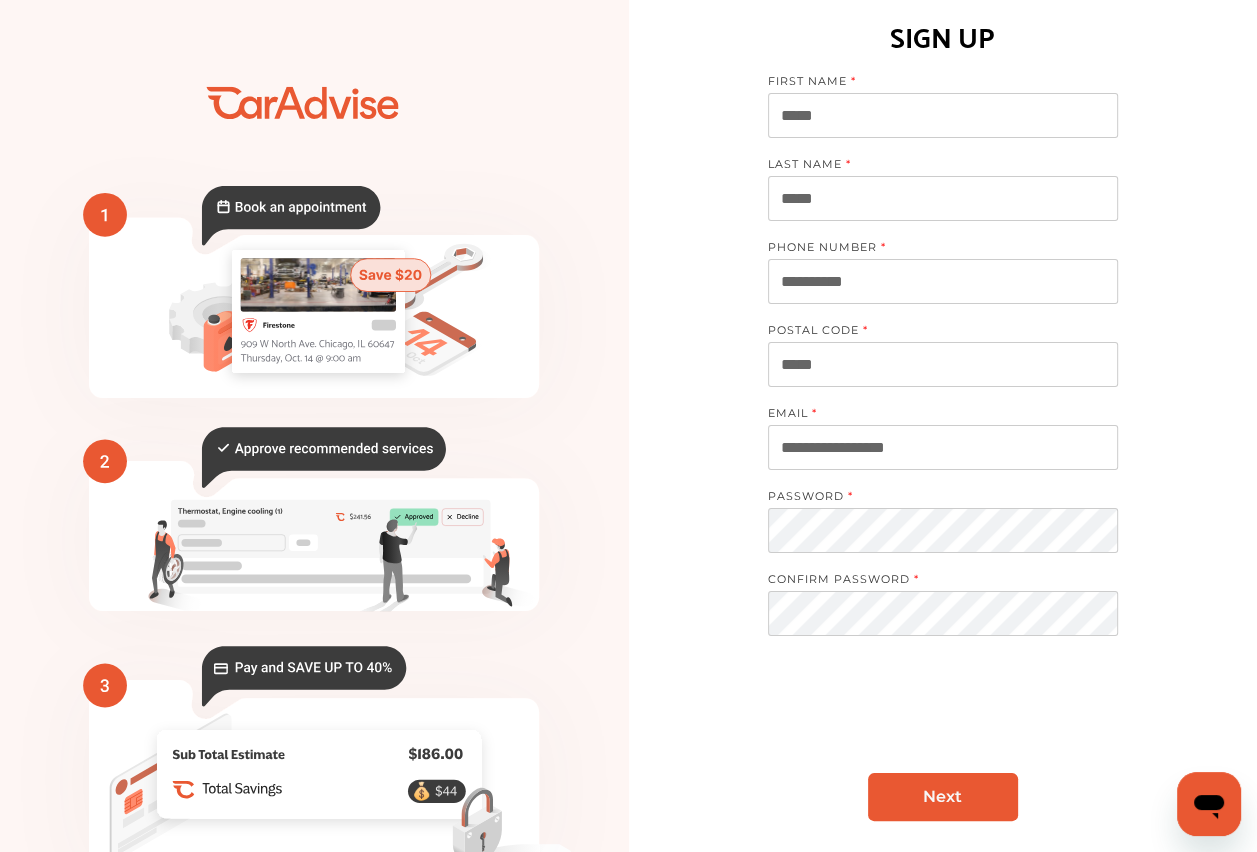 scroll, scrollTop: 0, scrollLeft: 0, axis: both 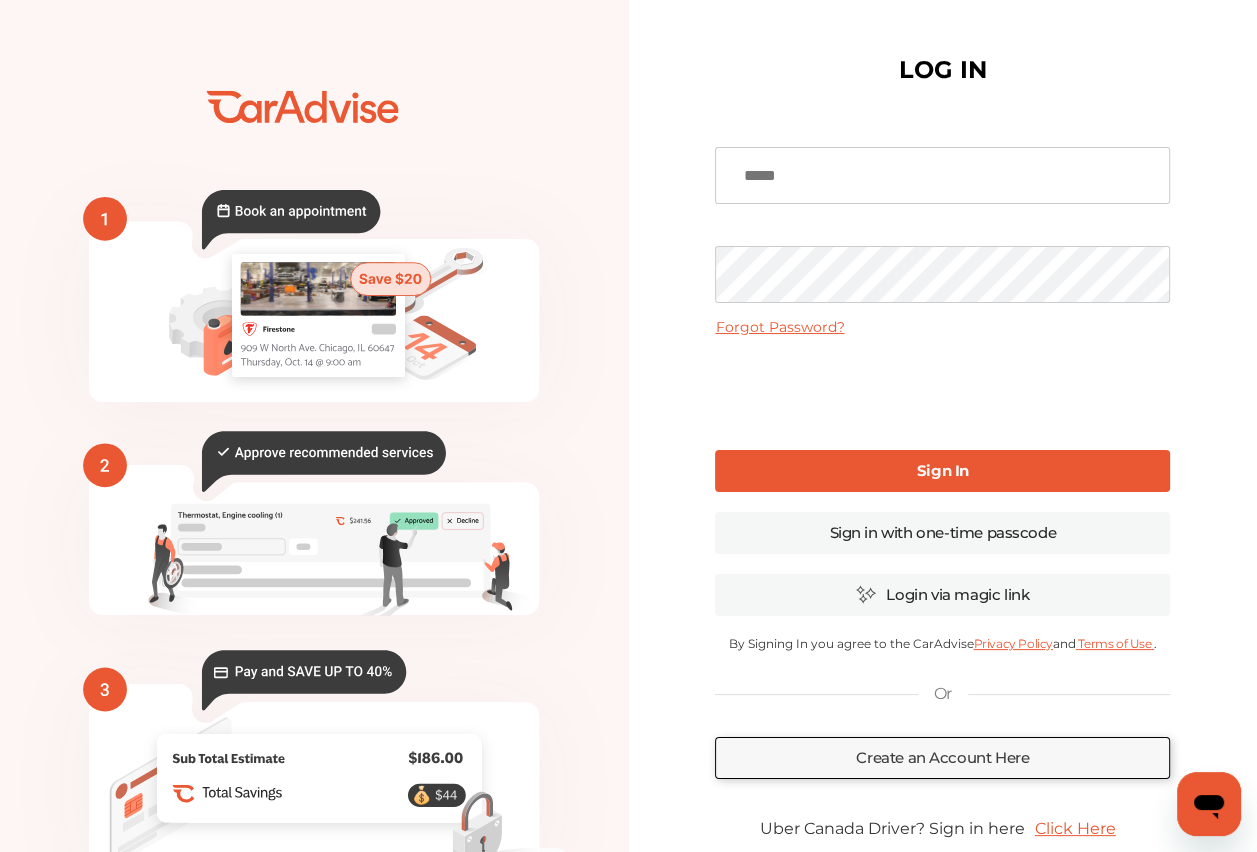 click at bounding box center (942, 175) 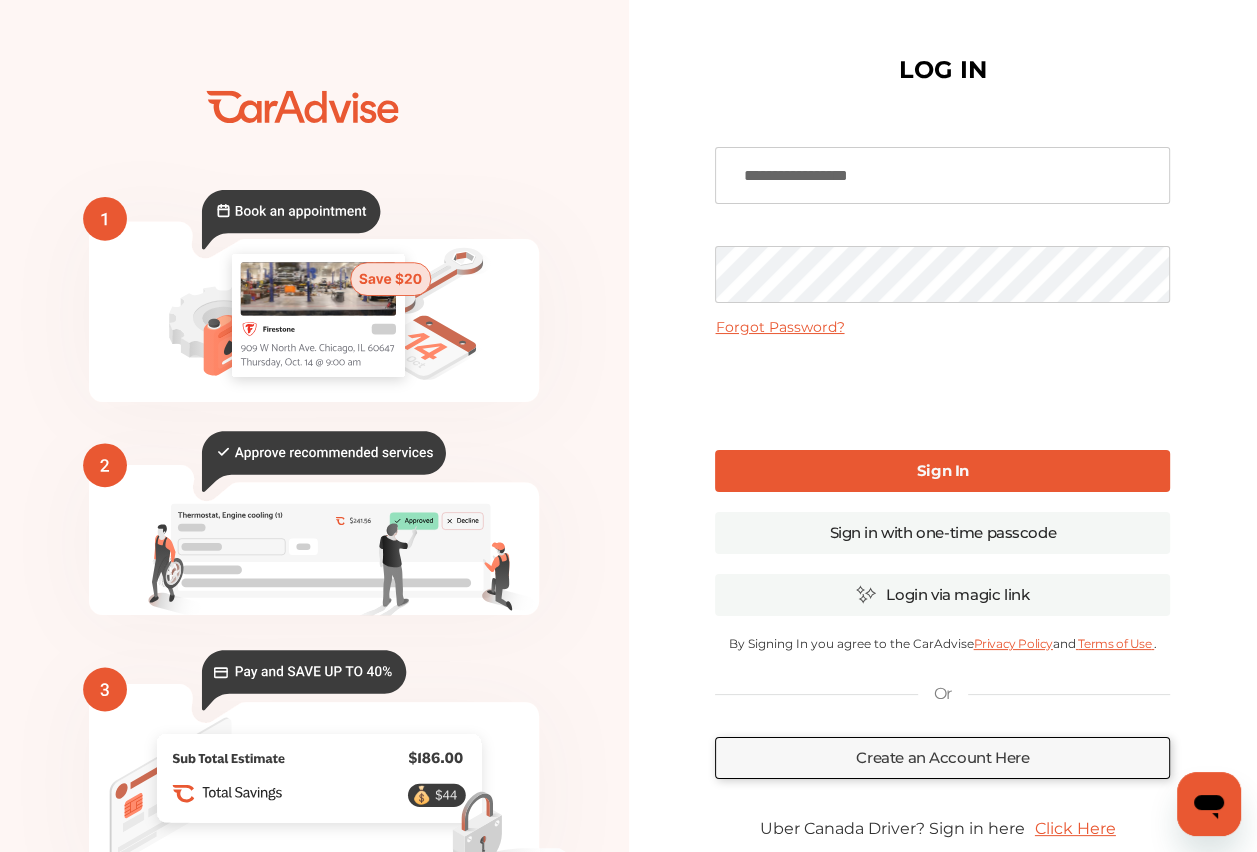 click on "Sign In" at bounding box center (942, 471) 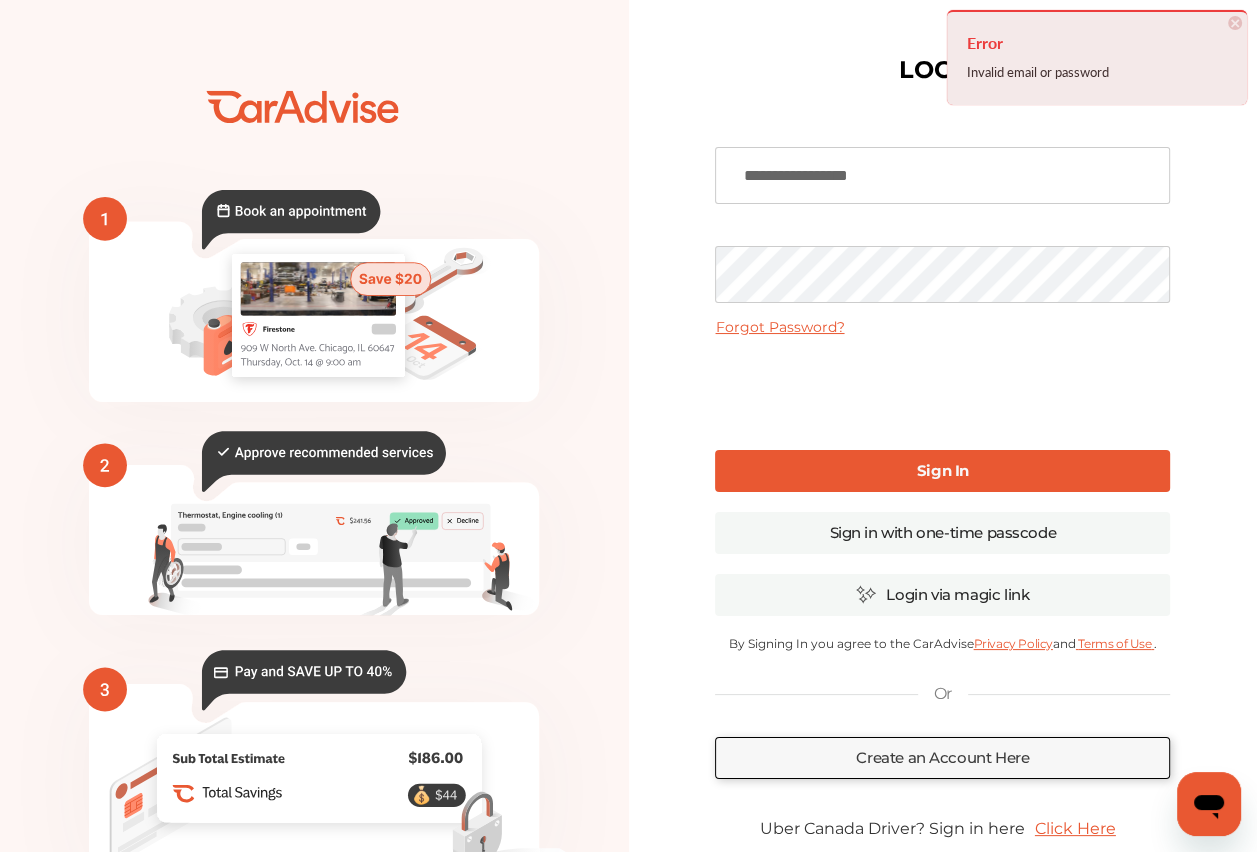 click on "Sign In" at bounding box center [942, 471] 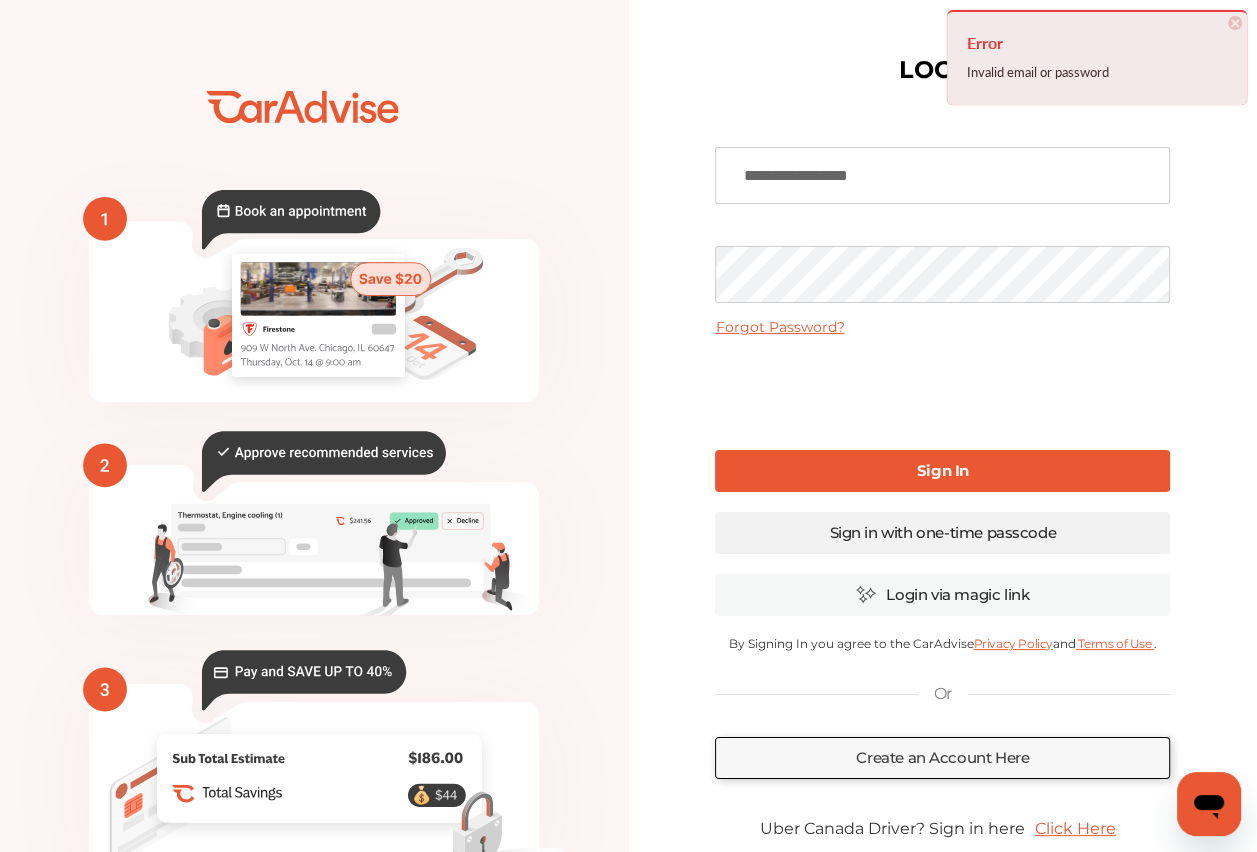 click on "Sign in with one-time passcode" at bounding box center (942, 533) 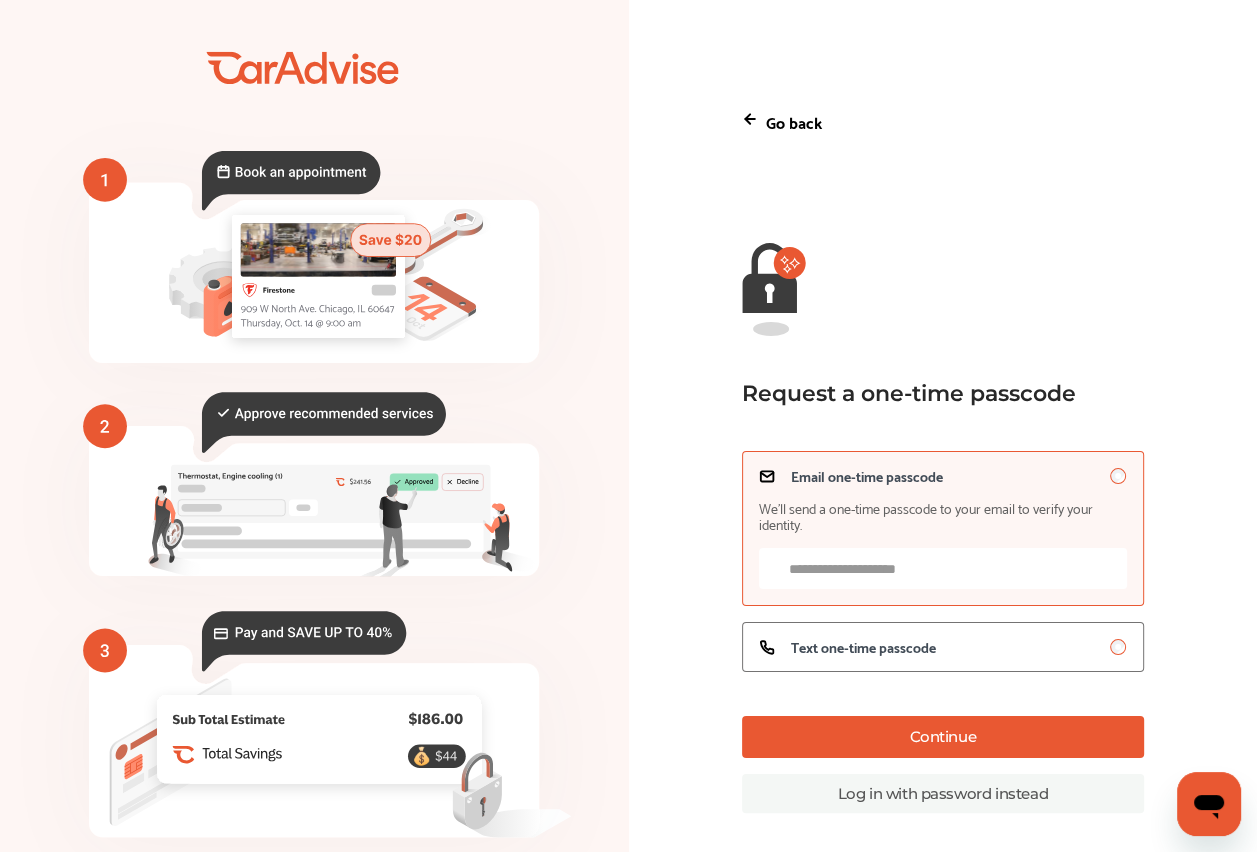 click on "Email one-time passcode We’ll send a one-time passcode to your email to verify your identity." at bounding box center (943, 568) 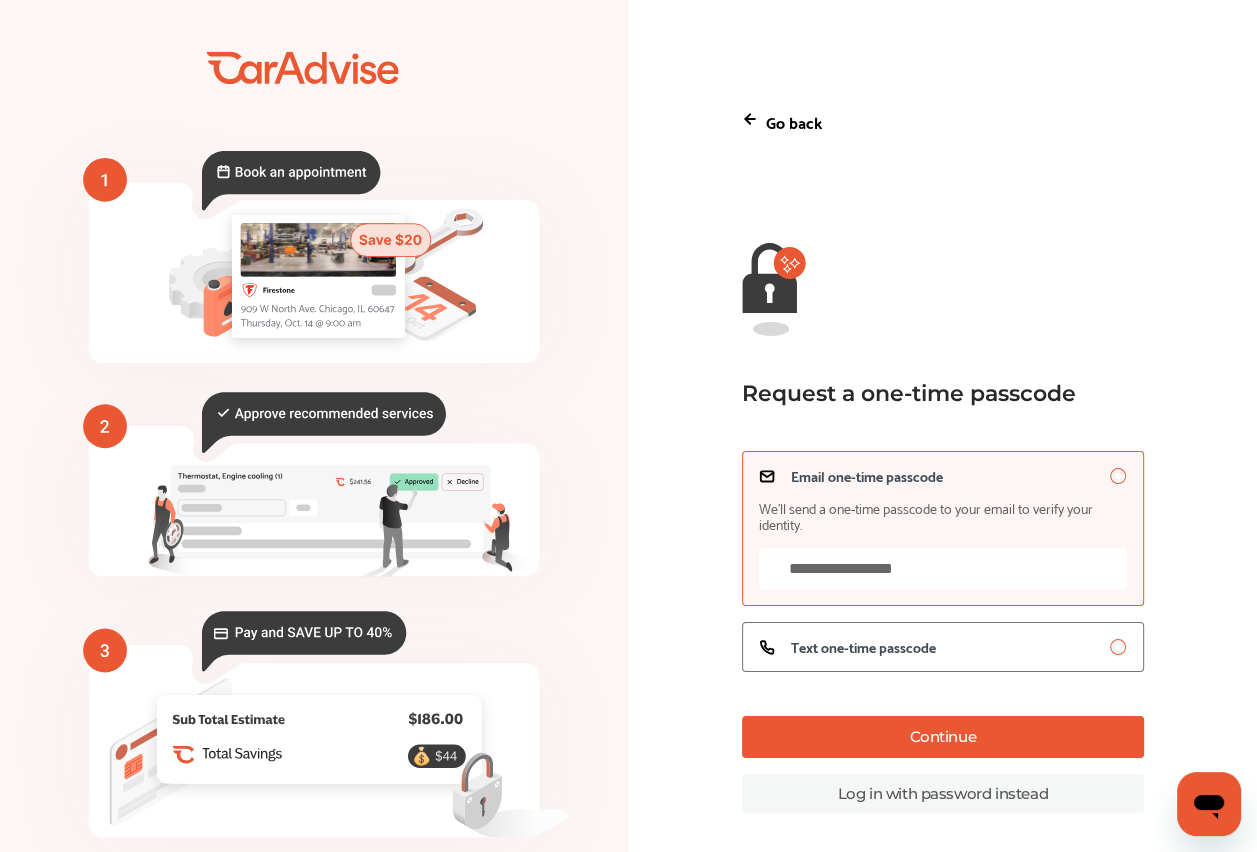 type on "**********" 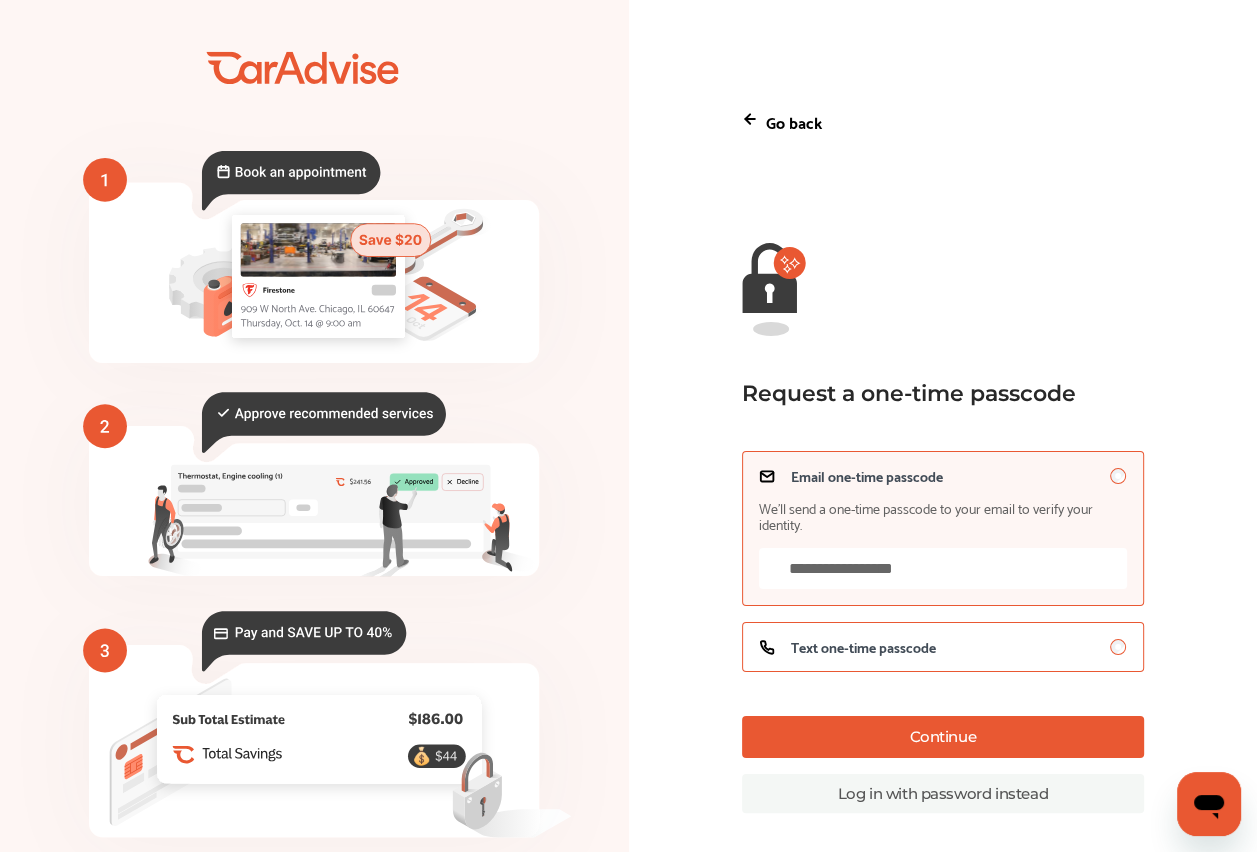 click on "Text one-time passcode" at bounding box center (943, 647) 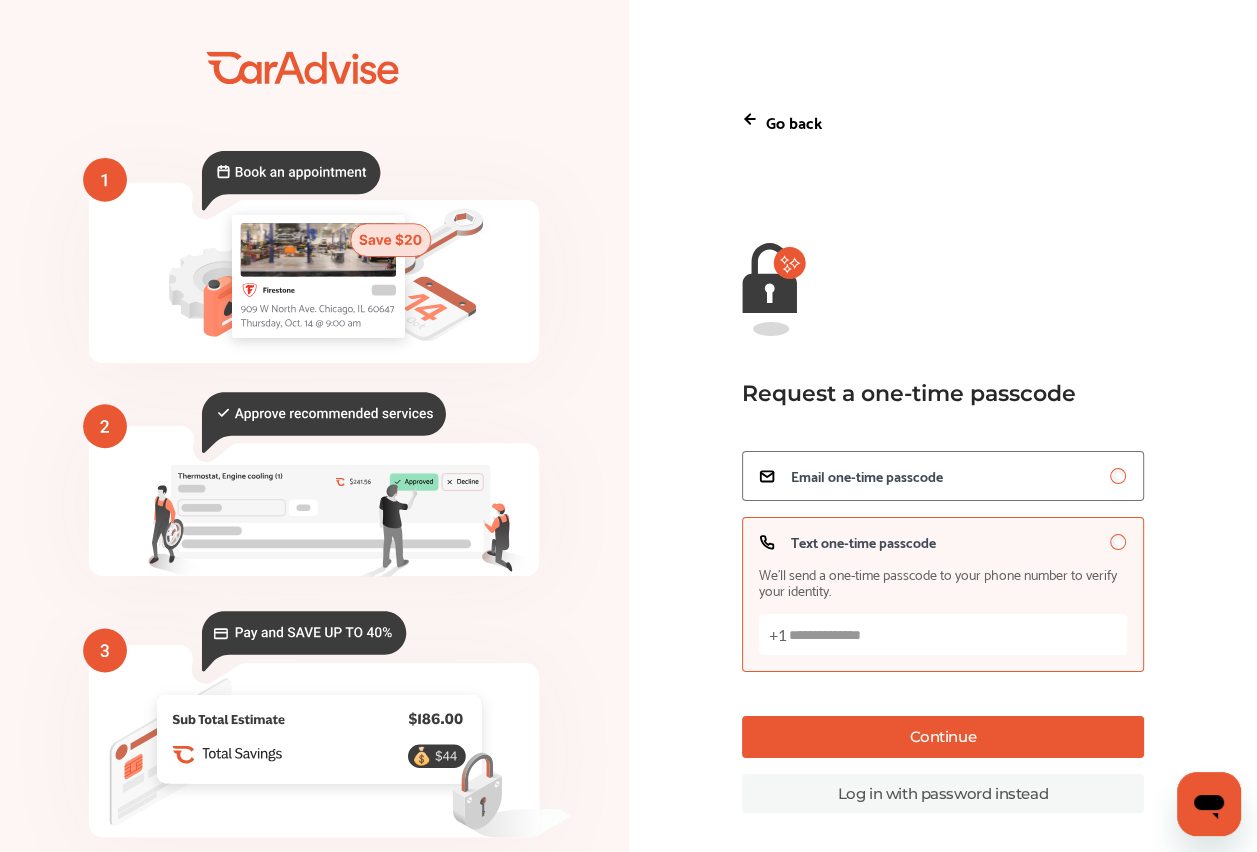 click on "Text one-time passcode We’ll send a one-time passcode to your phone number to verify your identity. +1" at bounding box center (943, 634) 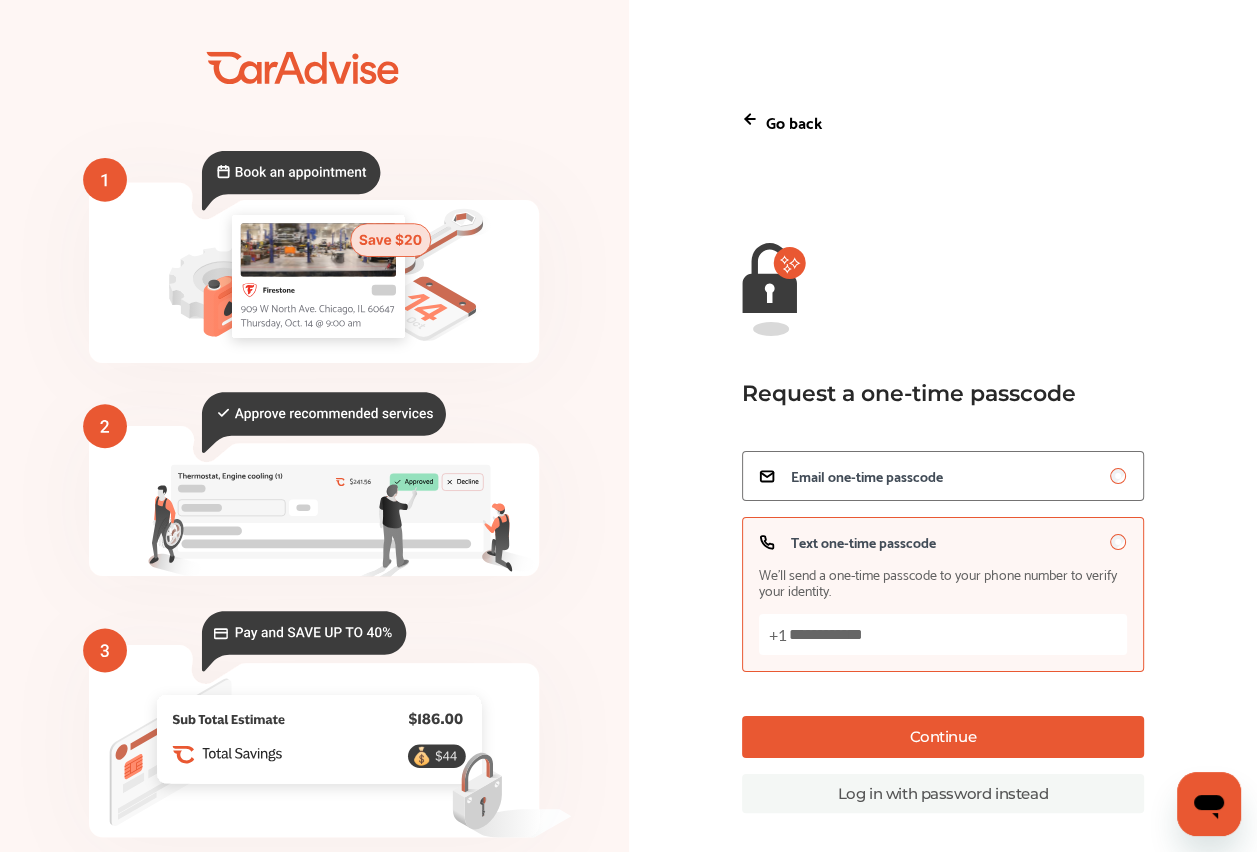 type on "**********" 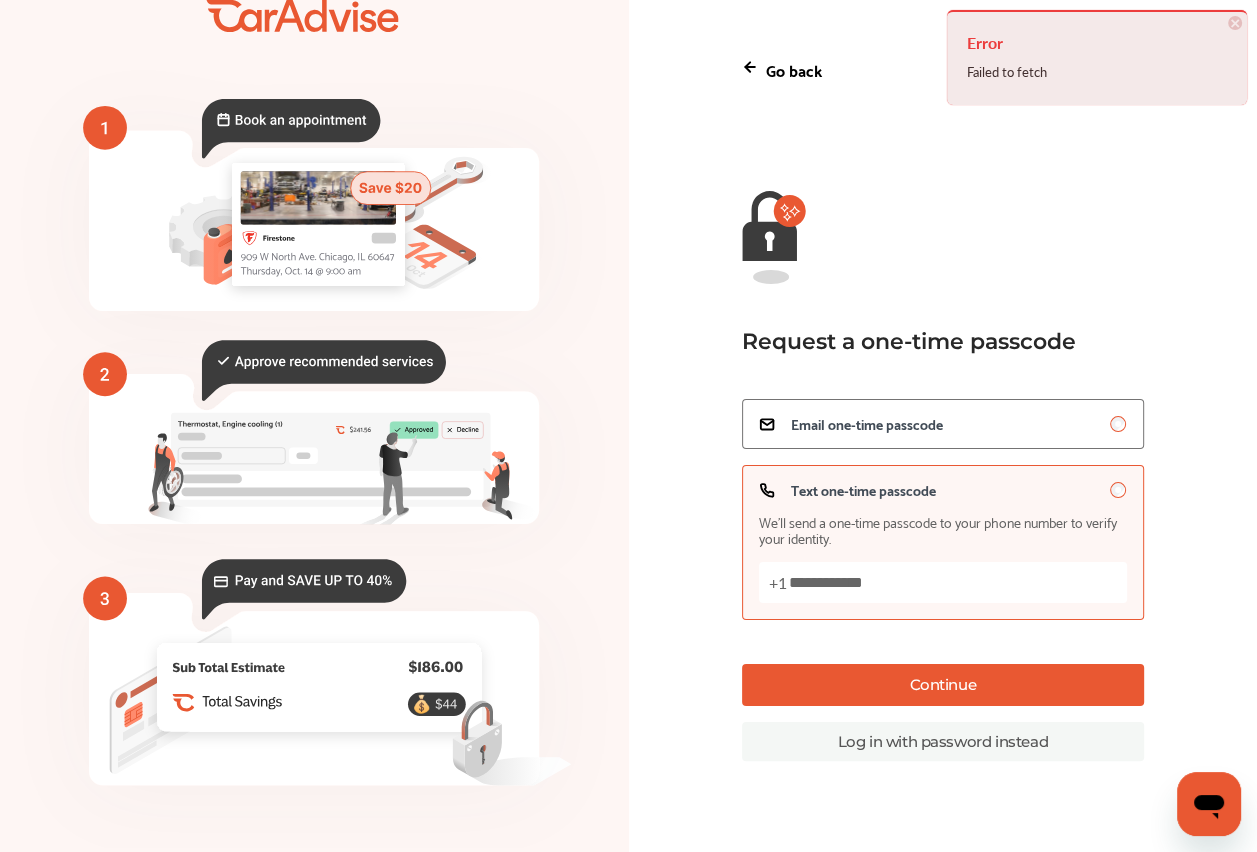 scroll, scrollTop: 52, scrollLeft: 0, axis: vertical 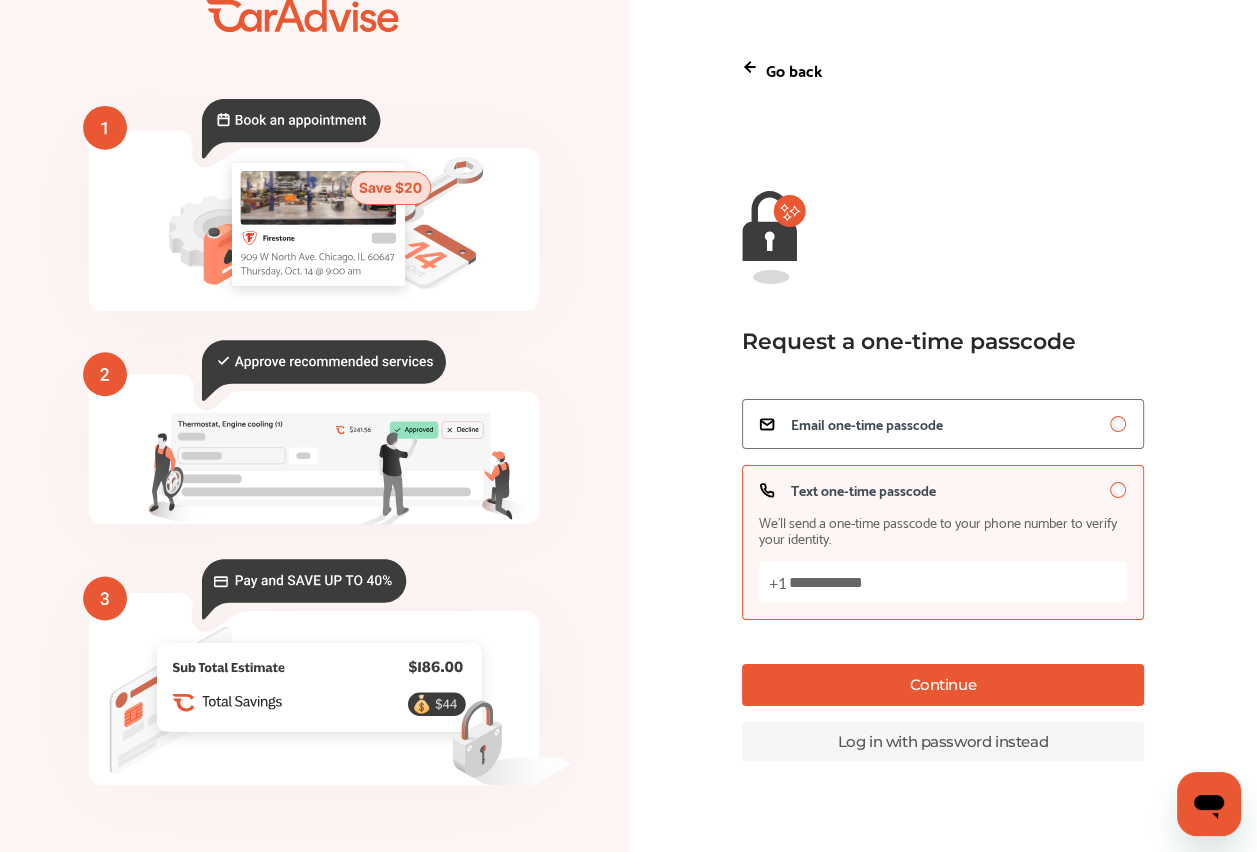 click on "Continue" at bounding box center (943, 685) 